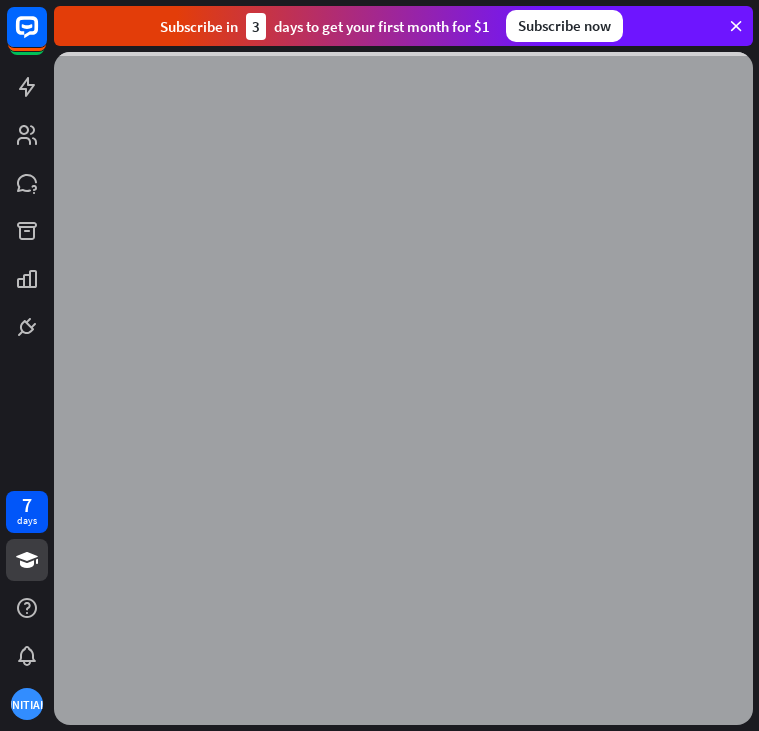 scroll, scrollTop: 0, scrollLeft: 0, axis: both 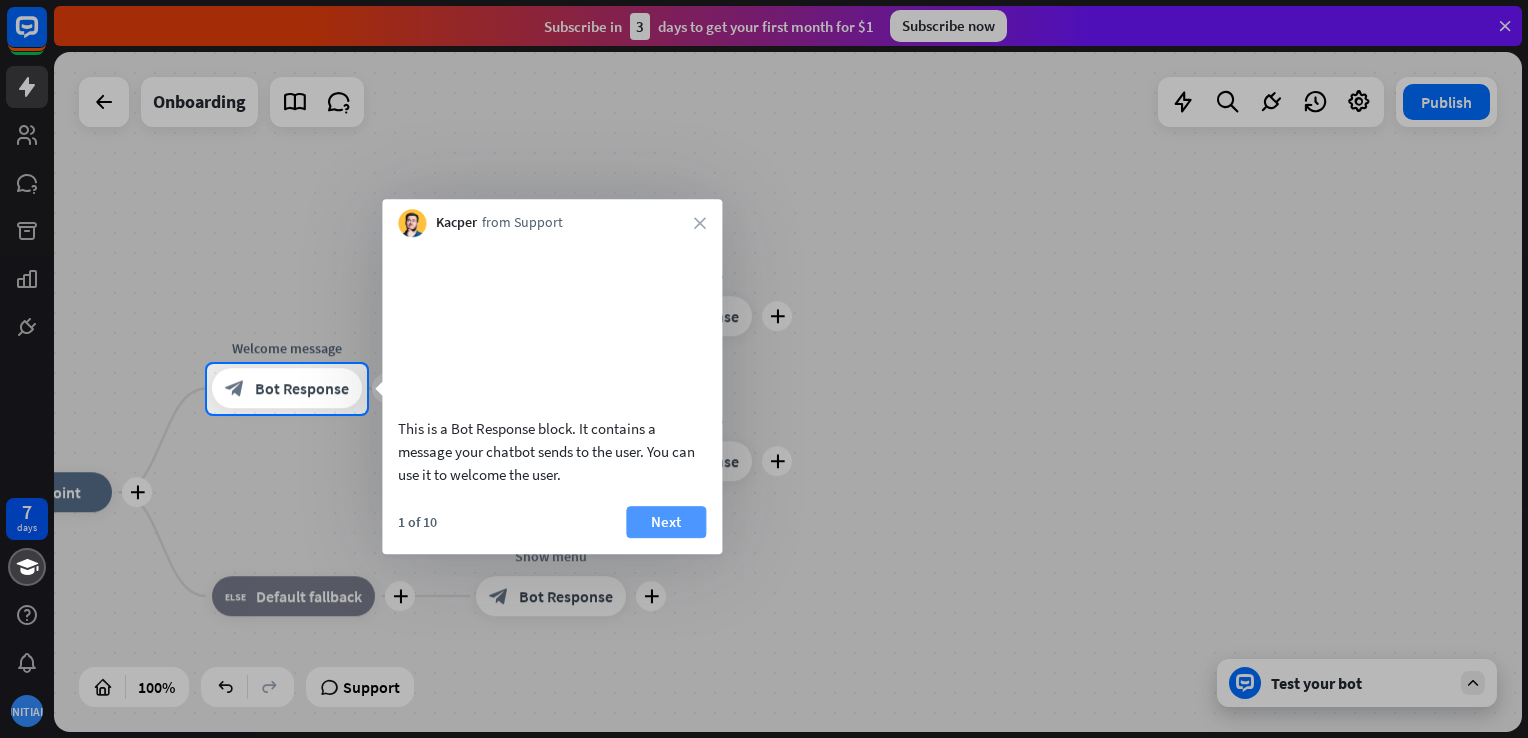 click on "Next" at bounding box center [666, 522] 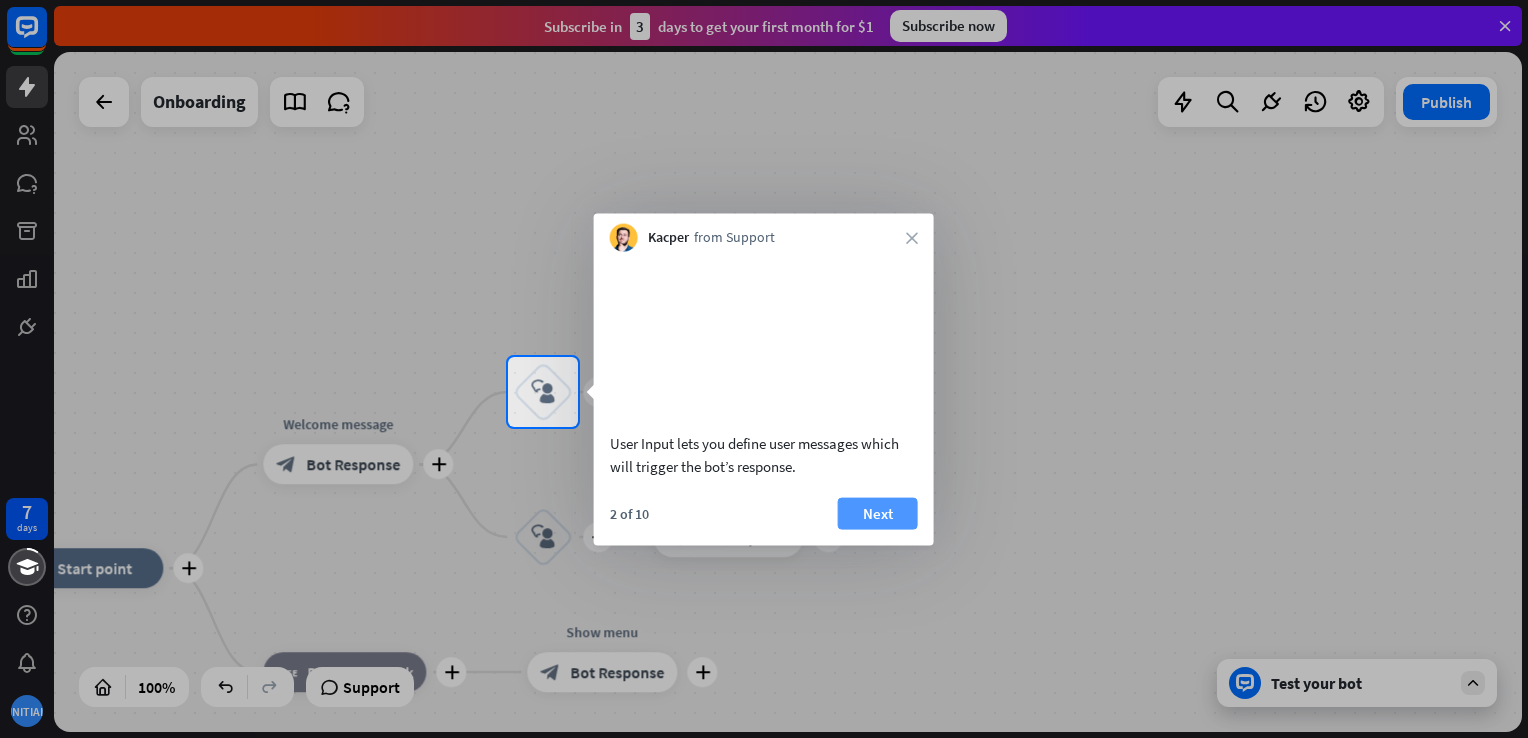 click on "Next" at bounding box center [878, 513] 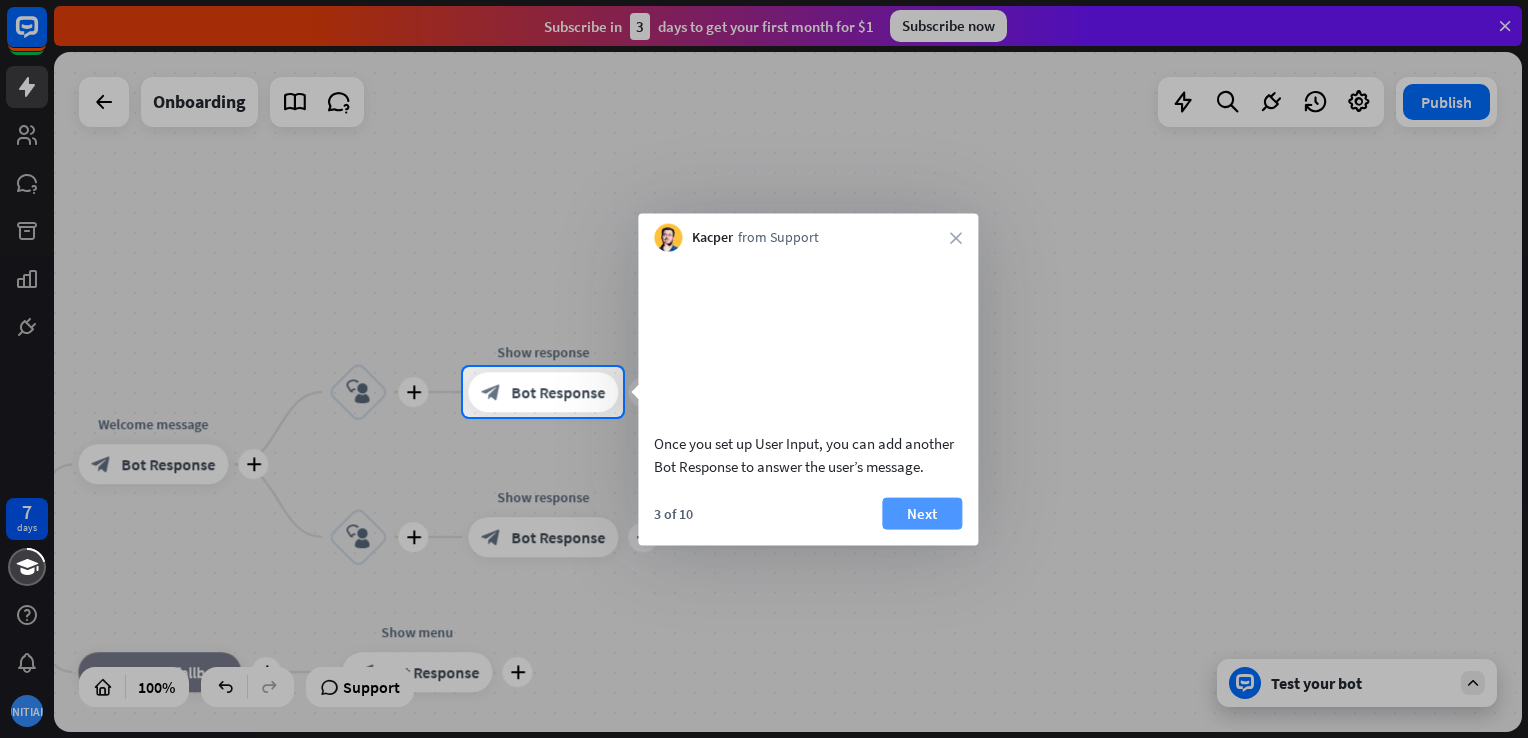 click on "Next" at bounding box center [922, 513] 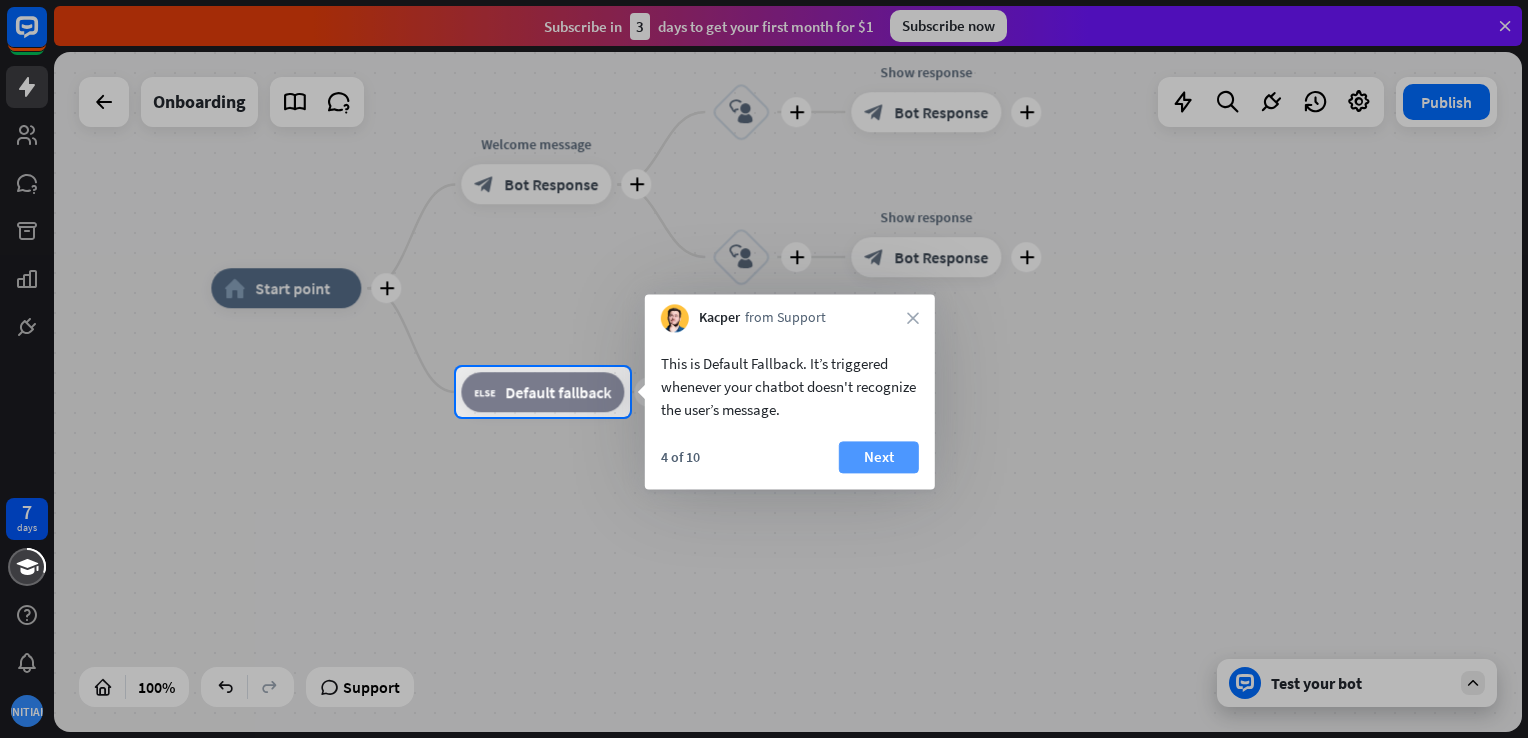 click on "Next" at bounding box center [879, 457] 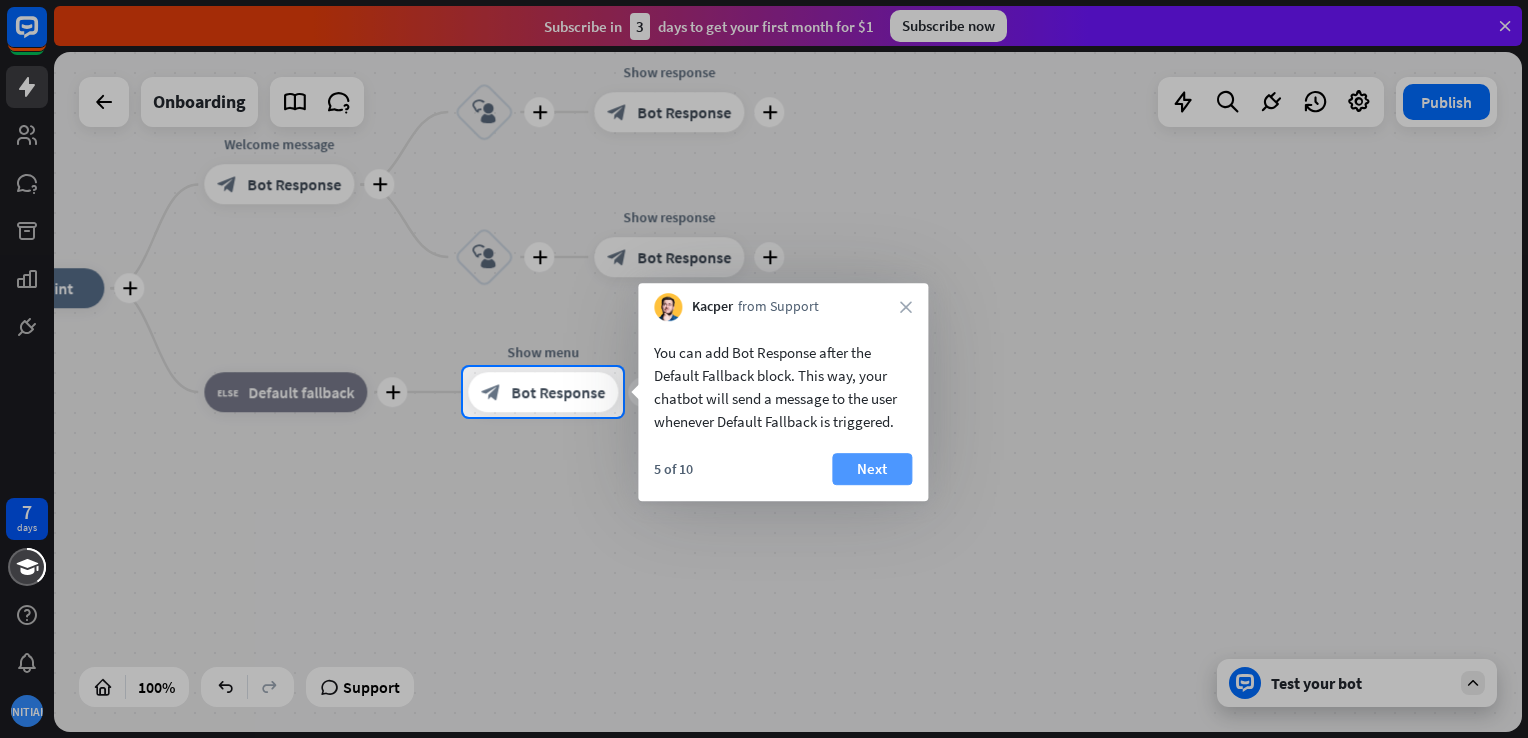 click on "Next" at bounding box center [872, 469] 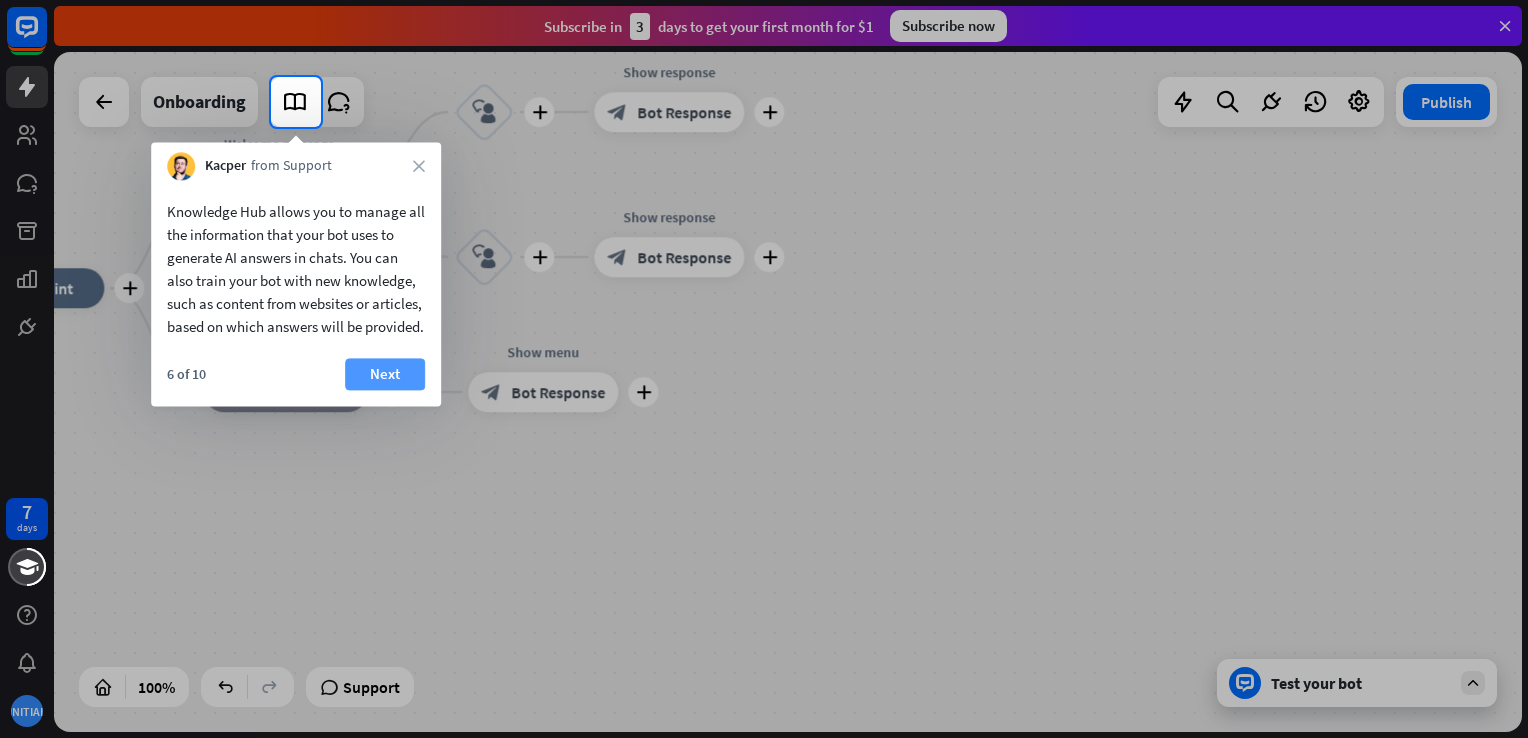 click on "Next" at bounding box center (385, 374) 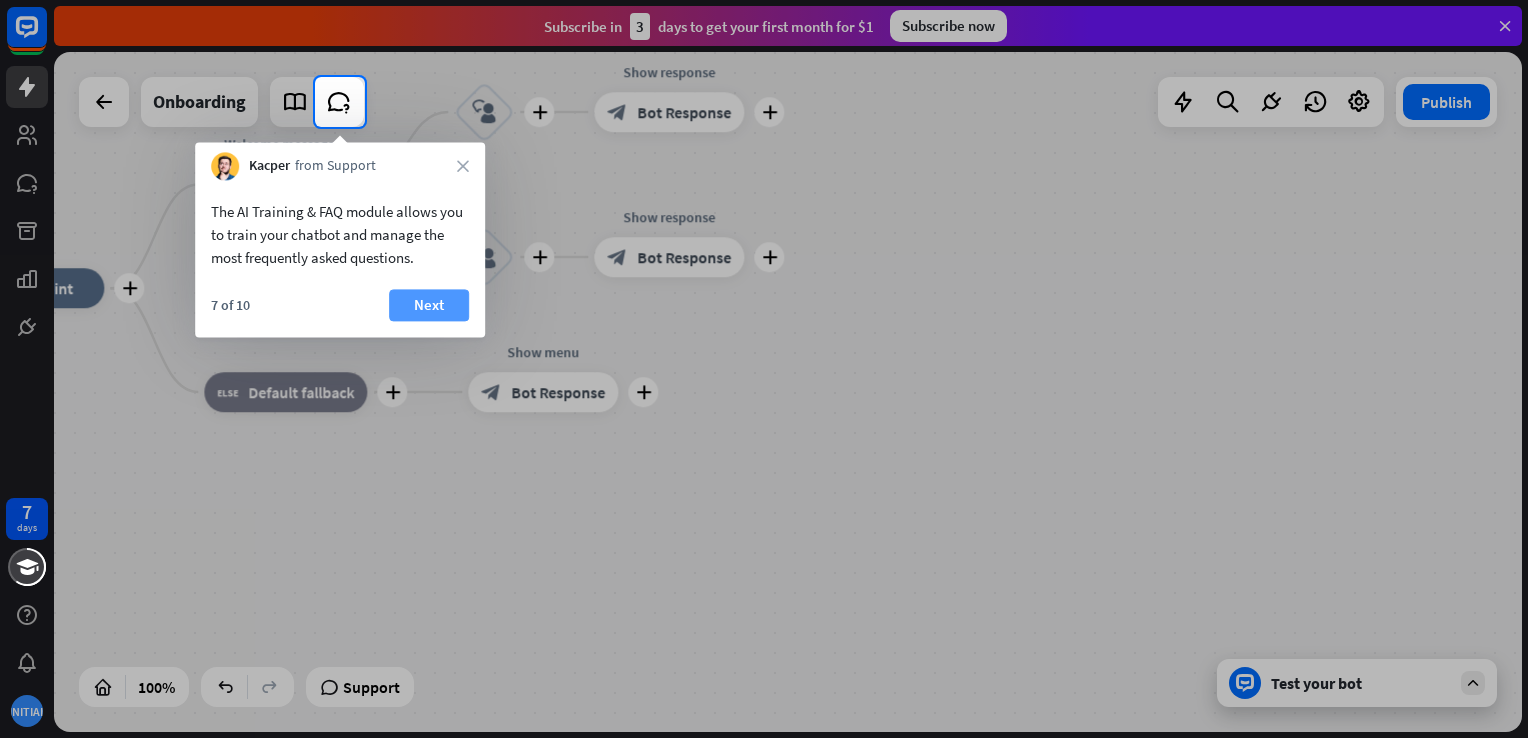 click on "Next" at bounding box center [429, 305] 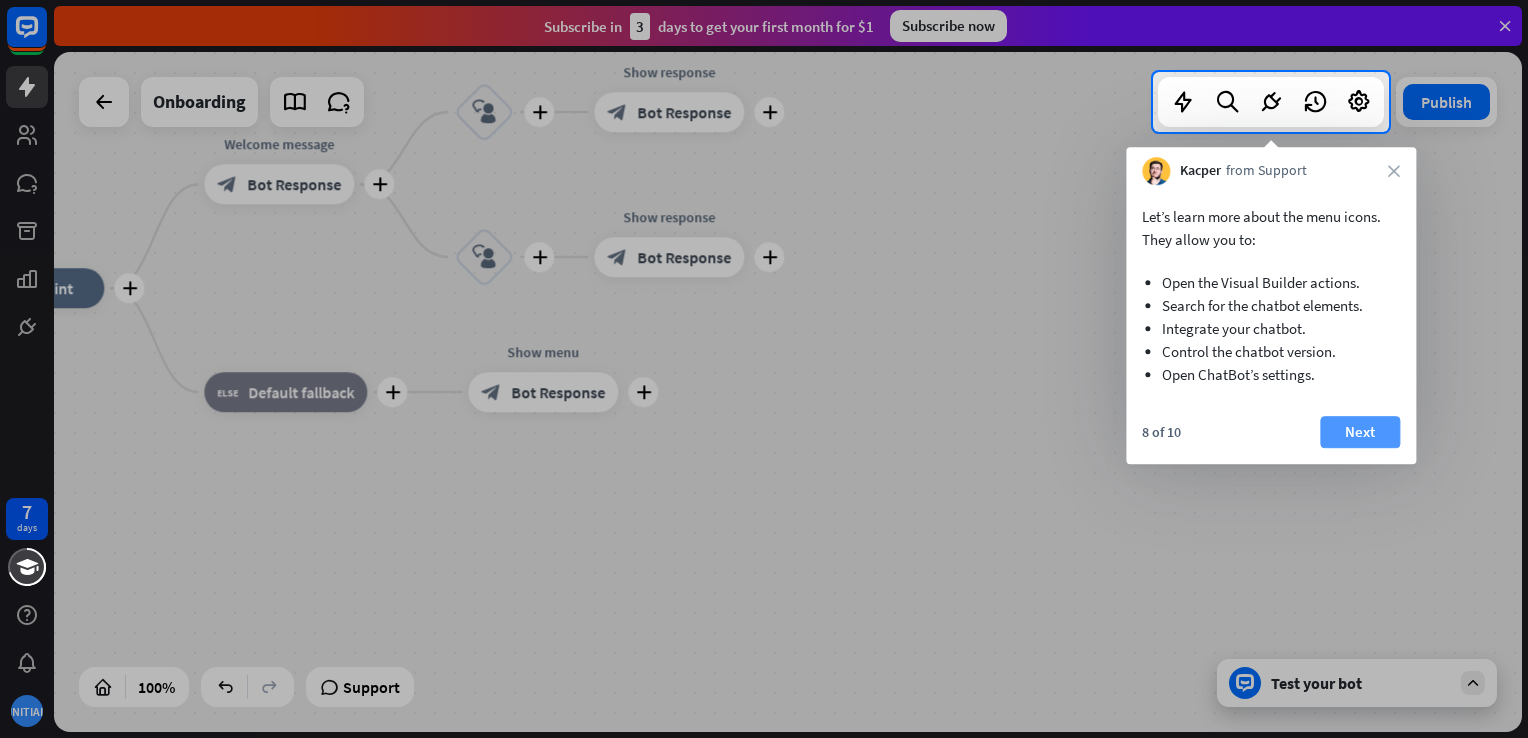 click on "Next" at bounding box center [1360, 432] 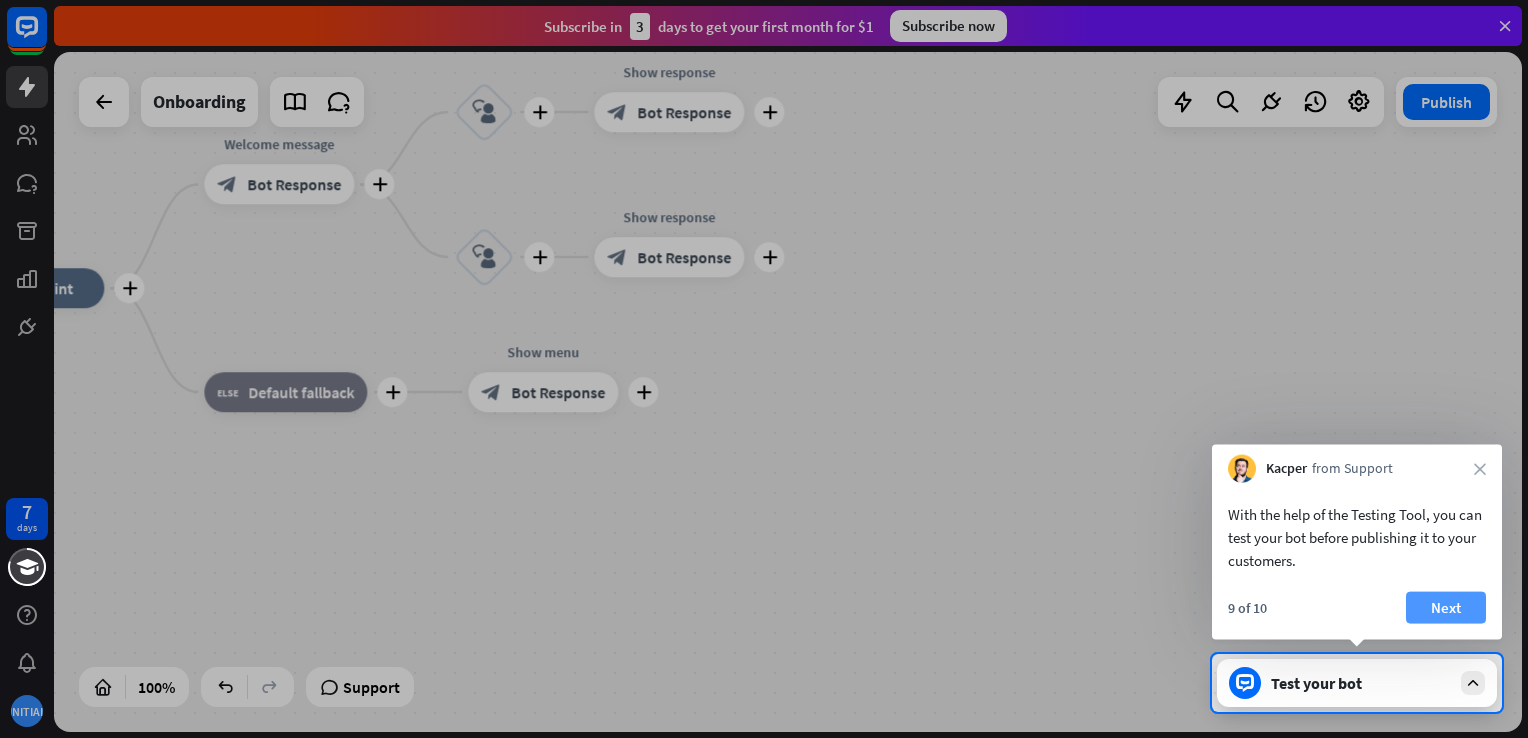 click on "Next" at bounding box center [1446, 608] 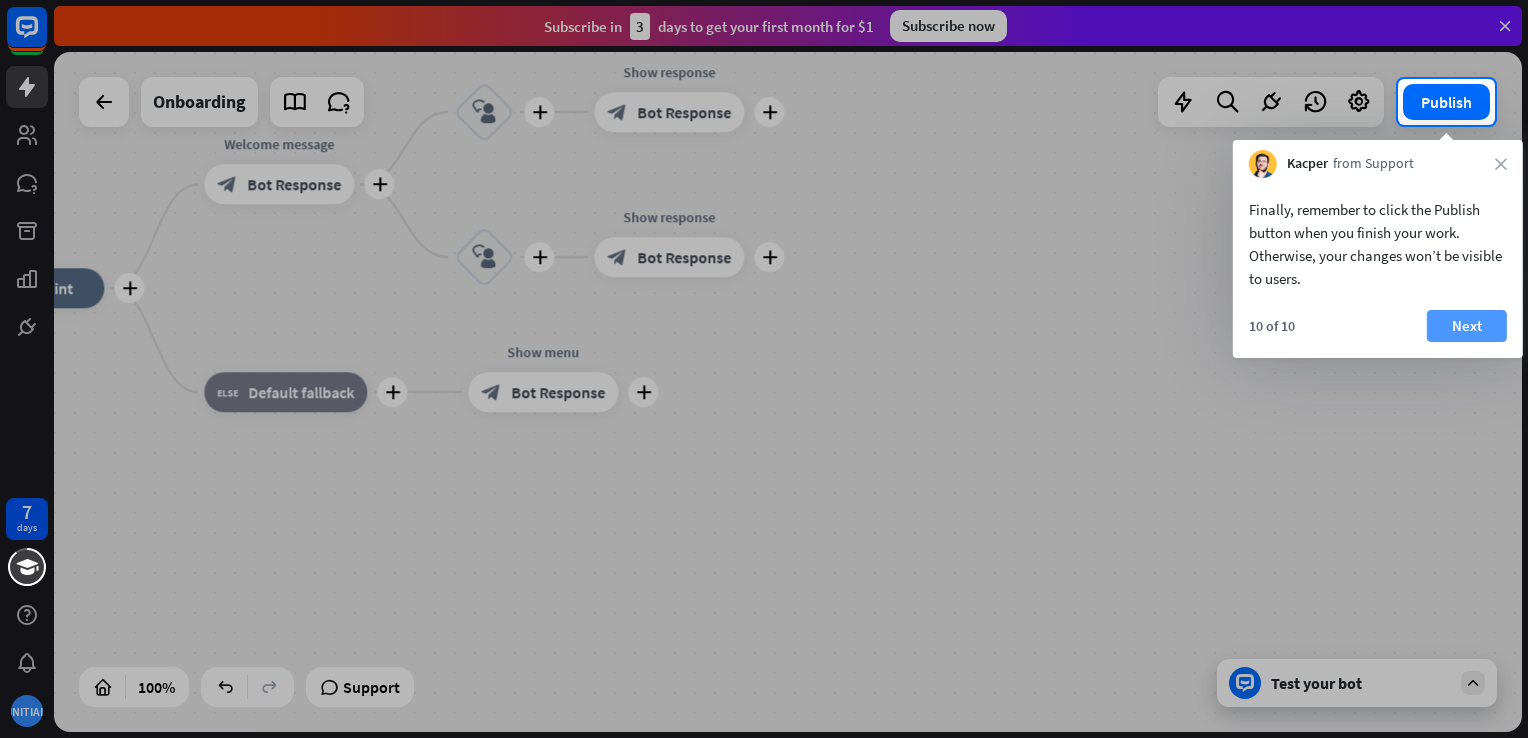 click on "Next" at bounding box center (1467, 326) 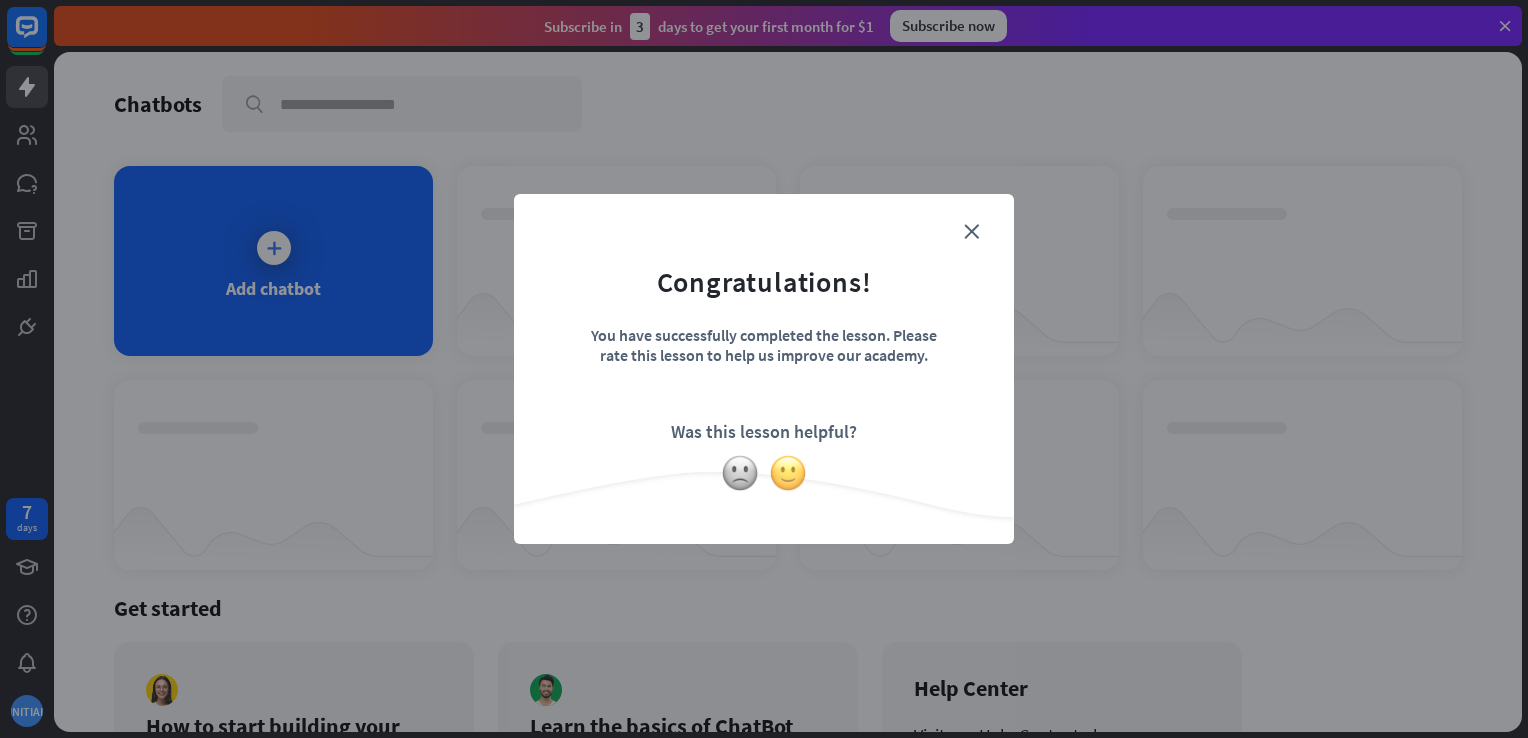 click at bounding box center [788, 473] 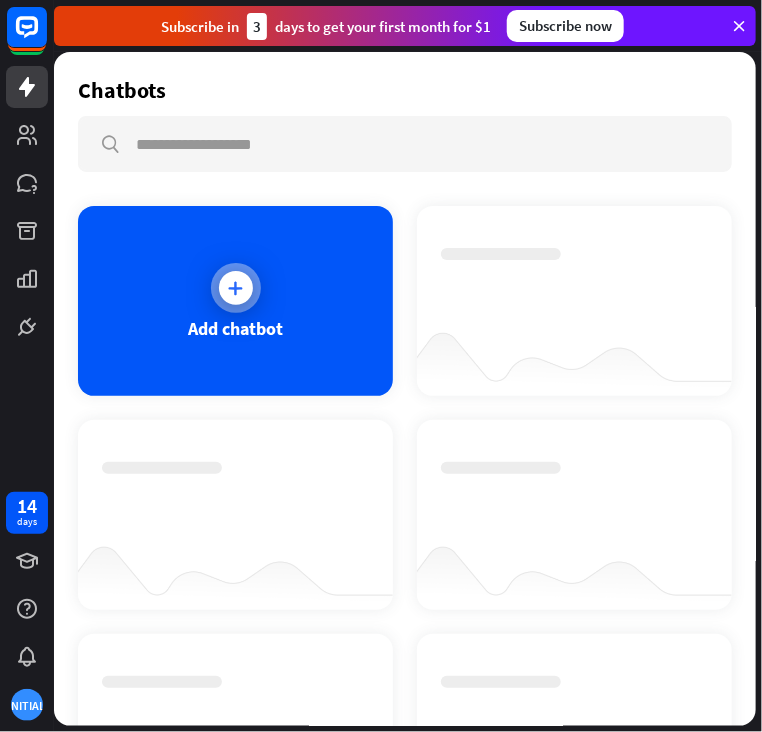 click at bounding box center [236, 288] 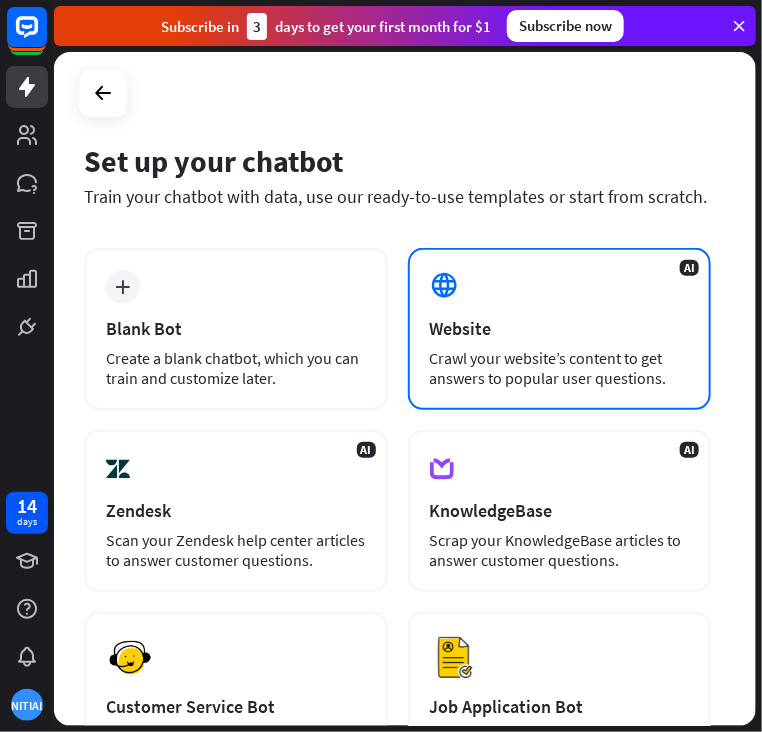click on "Website" at bounding box center (560, 328) 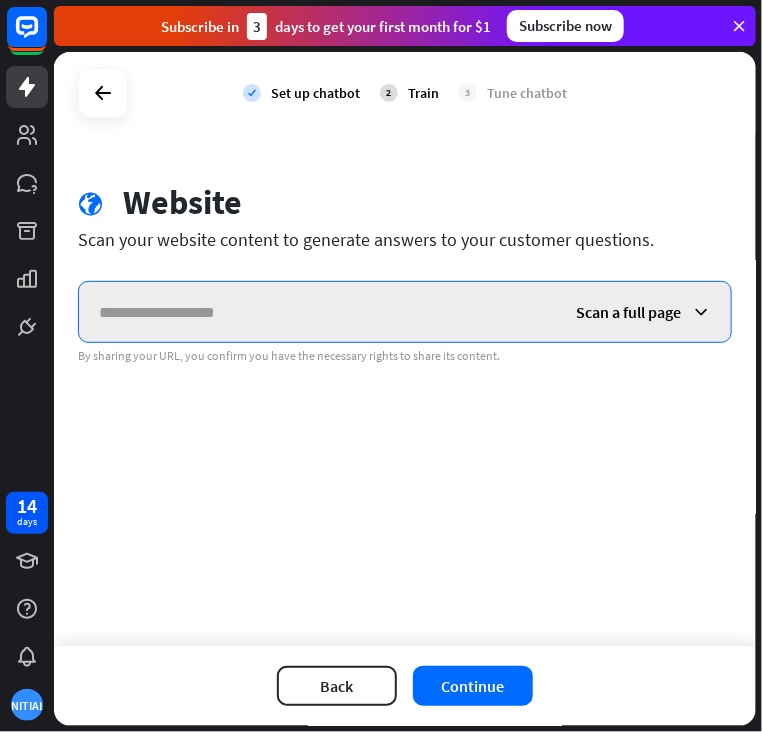 click at bounding box center [317, 312] 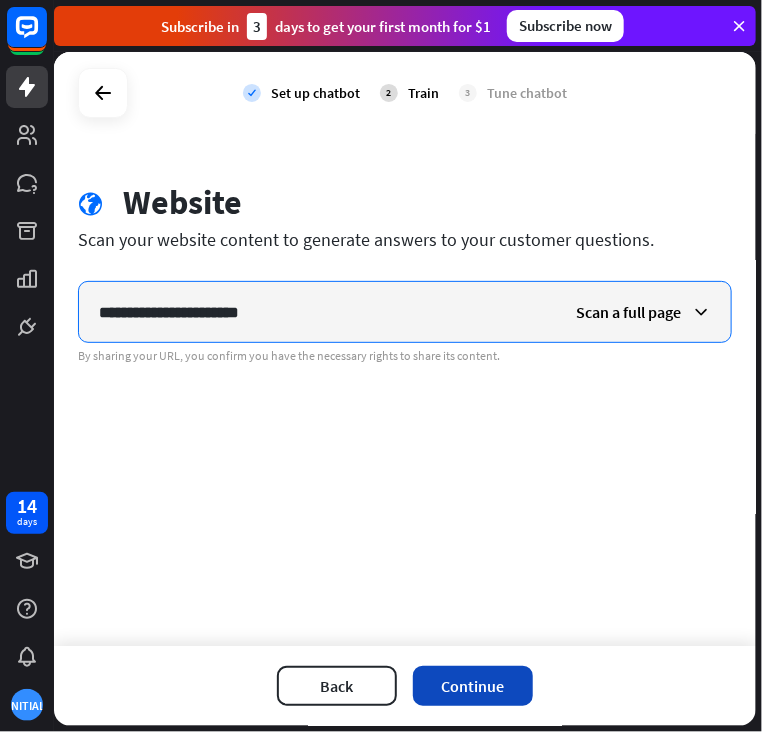 type on "**********" 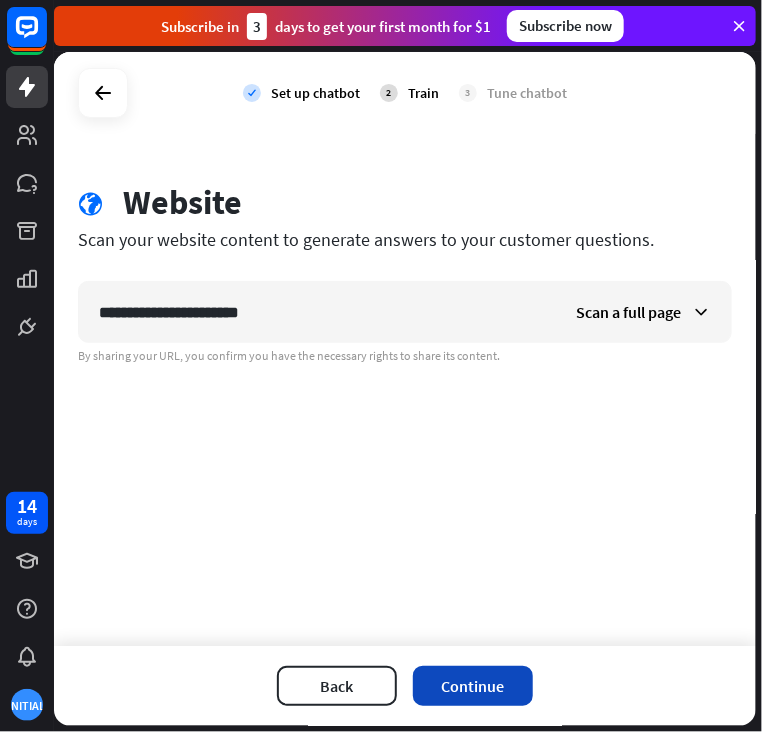 click on "Continue" at bounding box center (473, 686) 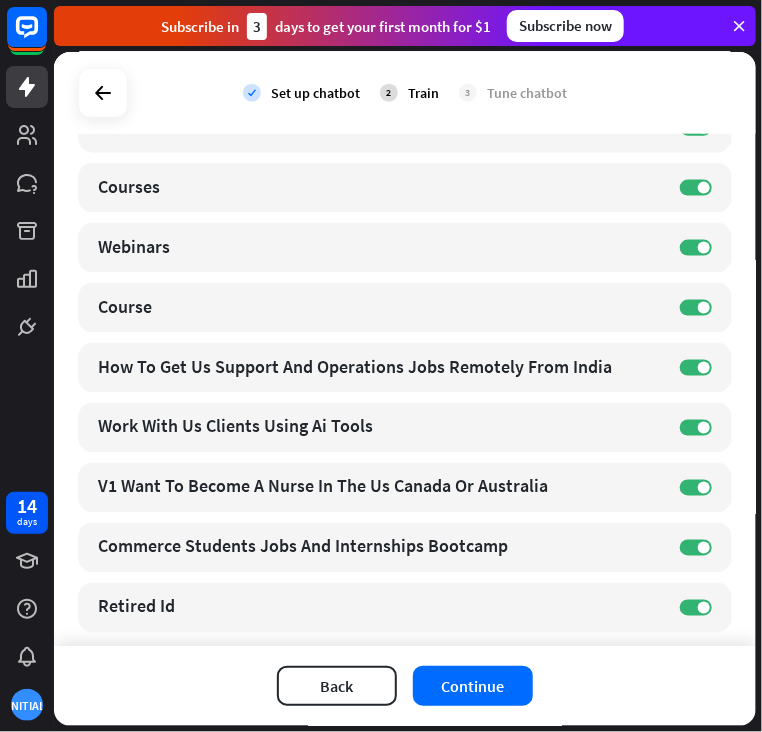 scroll, scrollTop: 644, scrollLeft: 0, axis: vertical 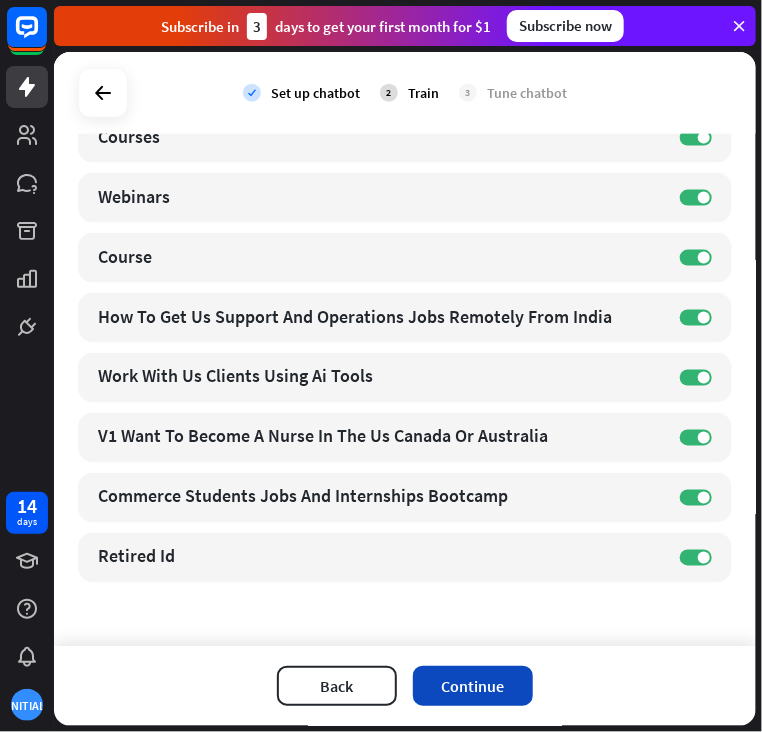 click on "Continue" at bounding box center (473, 686) 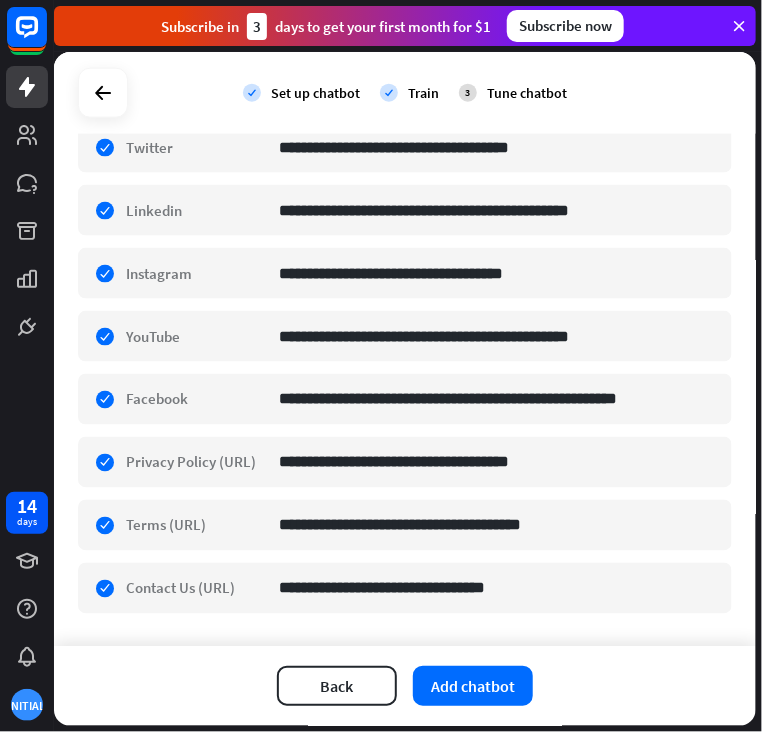 scroll, scrollTop: 673, scrollLeft: 0, axis: vertical 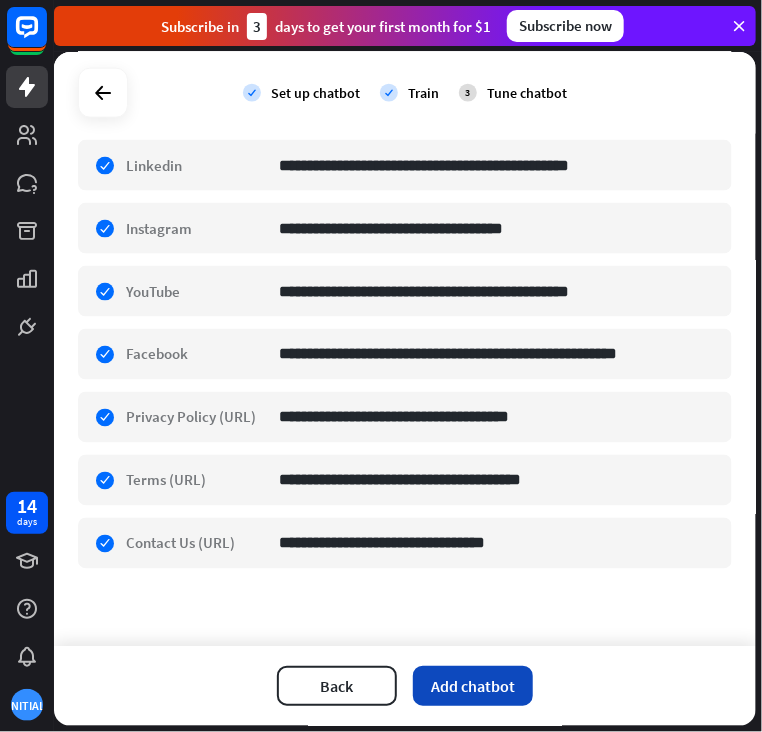 click on "Add chatbot" at bounding box center (473, 686) 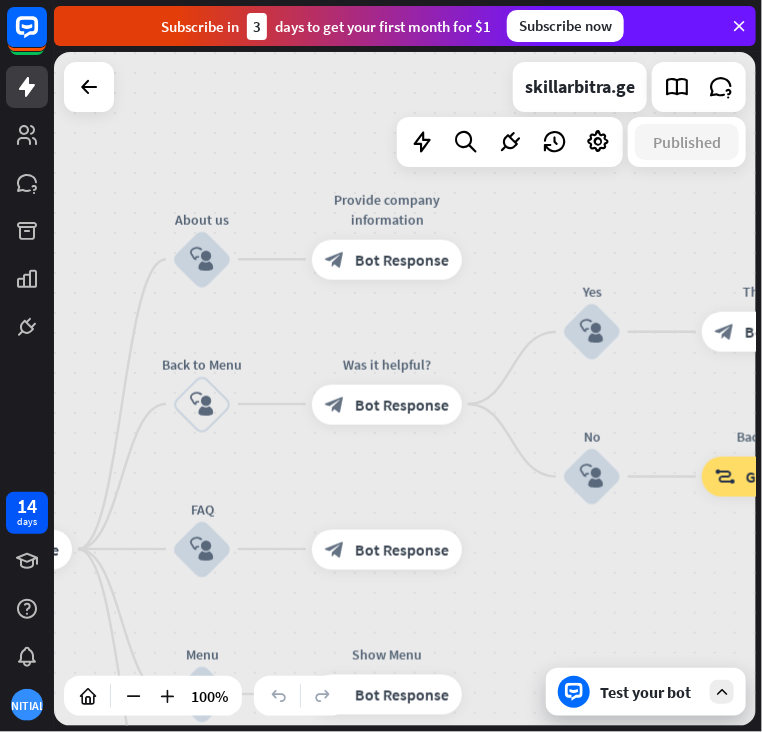 click on "Was it helpful?   block_bot_response   Bot Response" at bounding box center [387, 404] 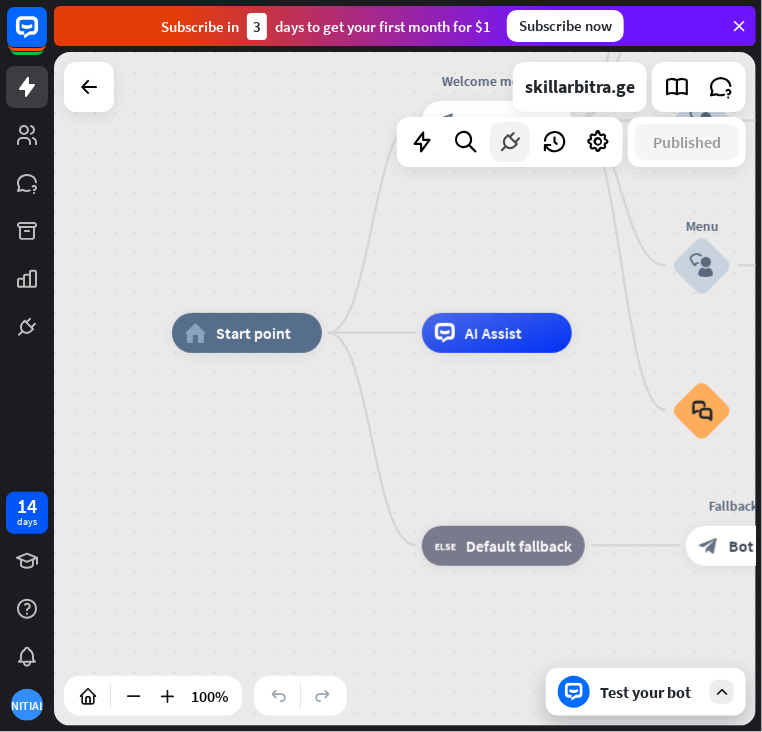 click at bounding box center (510, 142) 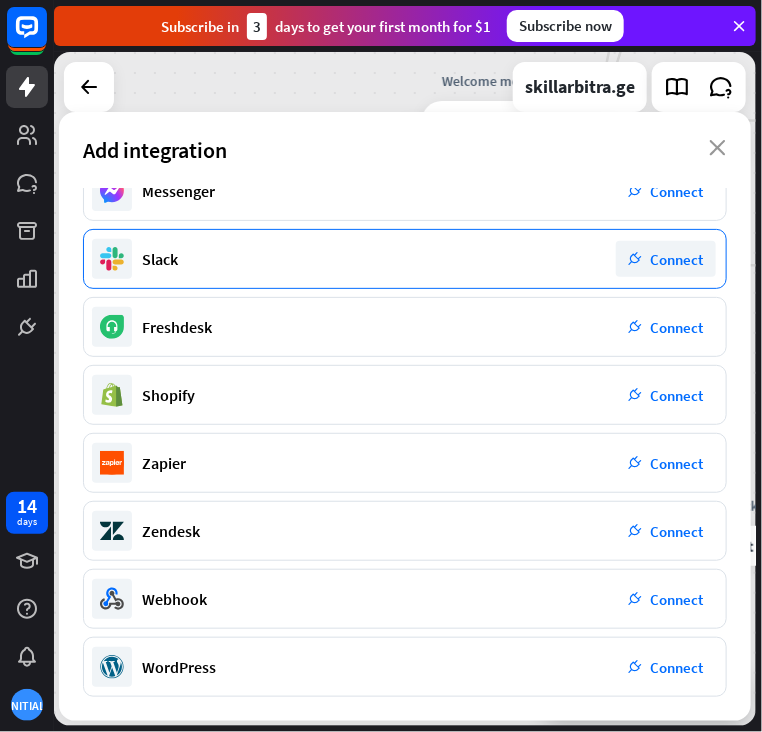 scroll, scrollTop: 0, scrollLeft: 0, axis: both 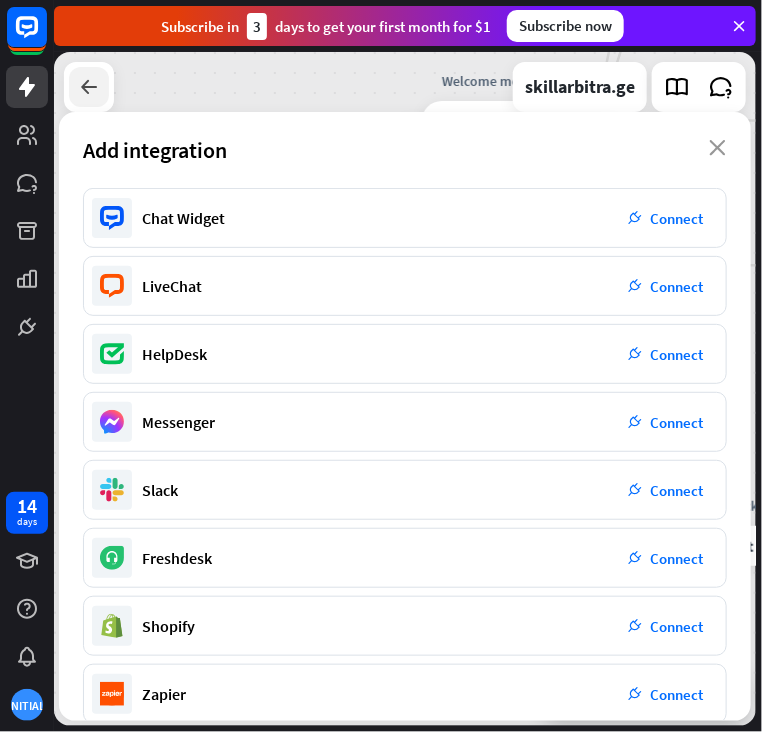 click at bounding box center [89, 87] 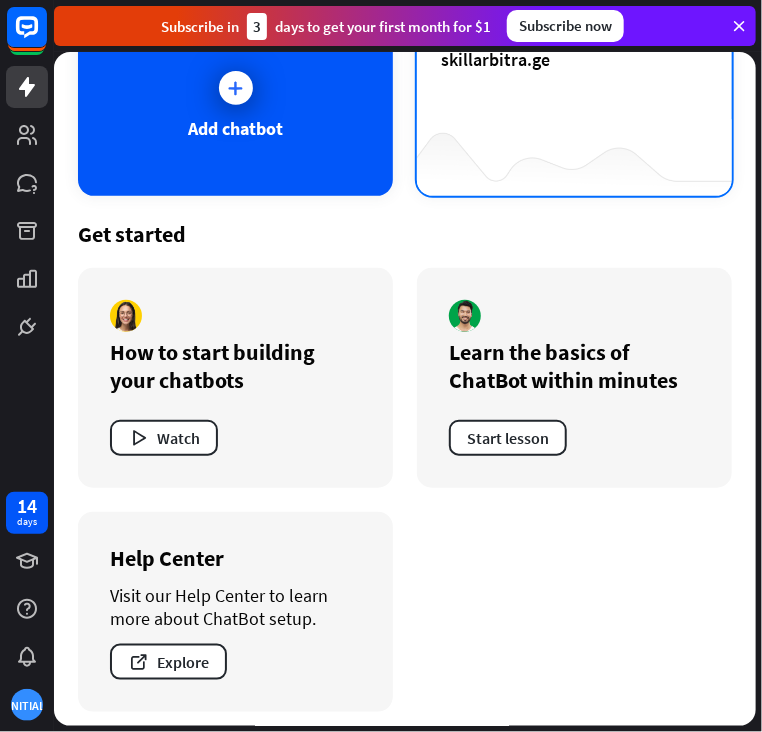 scroll, scrollTop: 0, scrollLeft: 0, axis: both 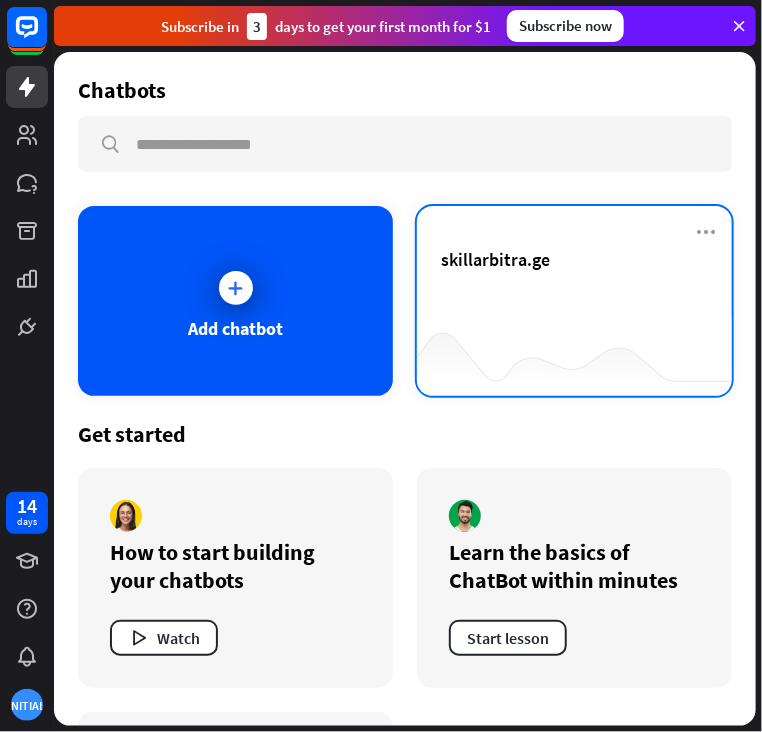 click on "skillarbitra.ge" at bounding box center (574, 283) 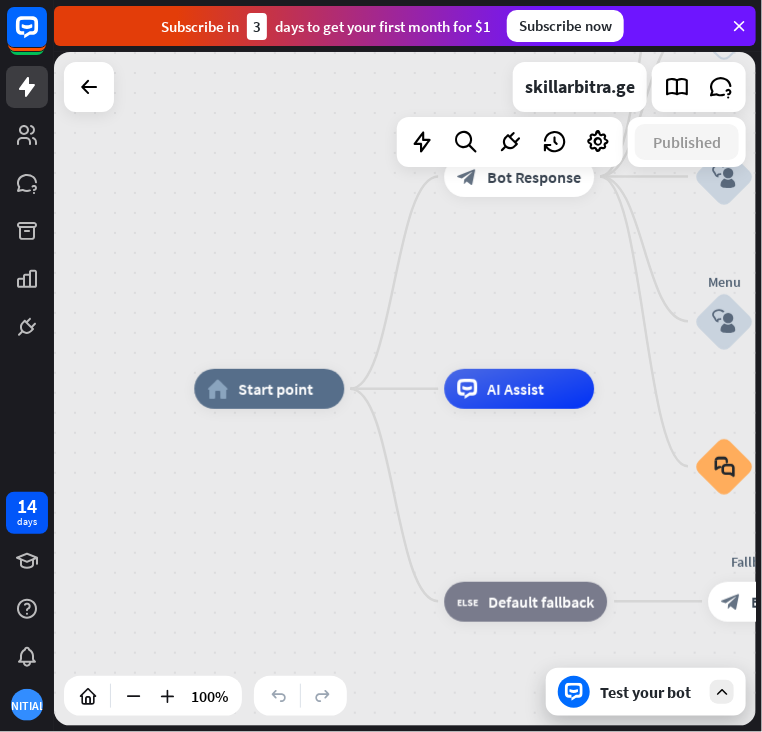 click on "Test your bot" at bounding box center [650, 692] 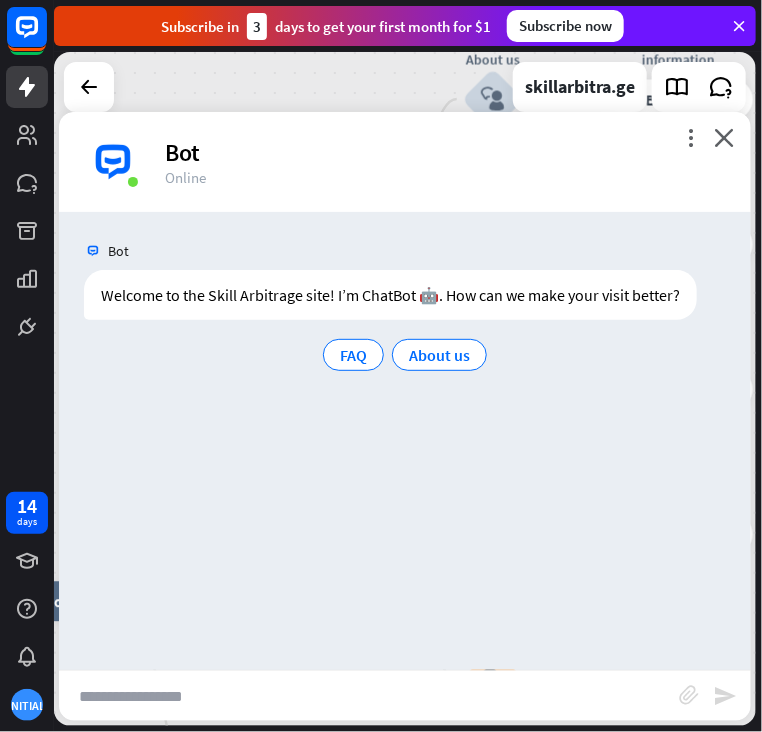 click at bounding box center (369, 696) 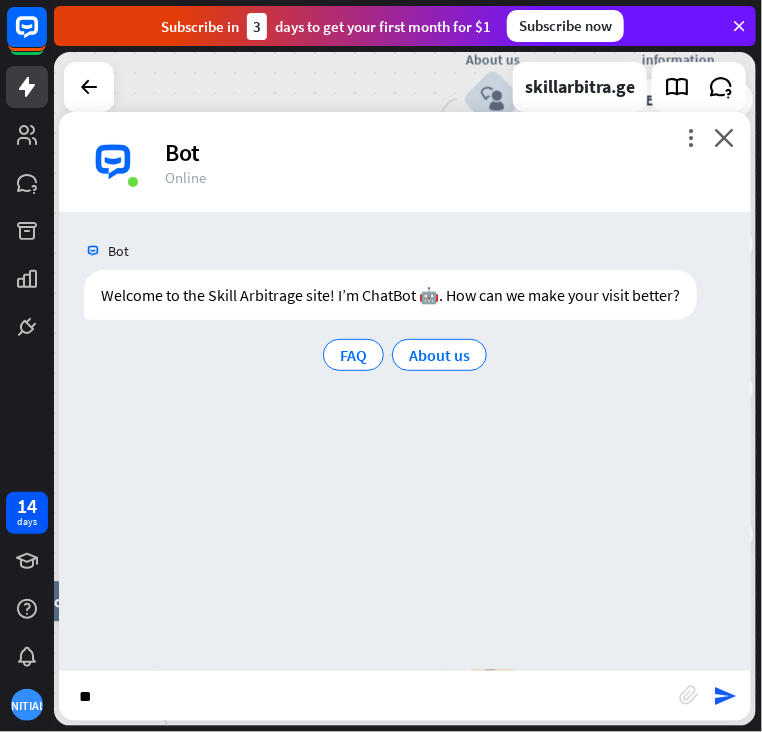 type on "*" 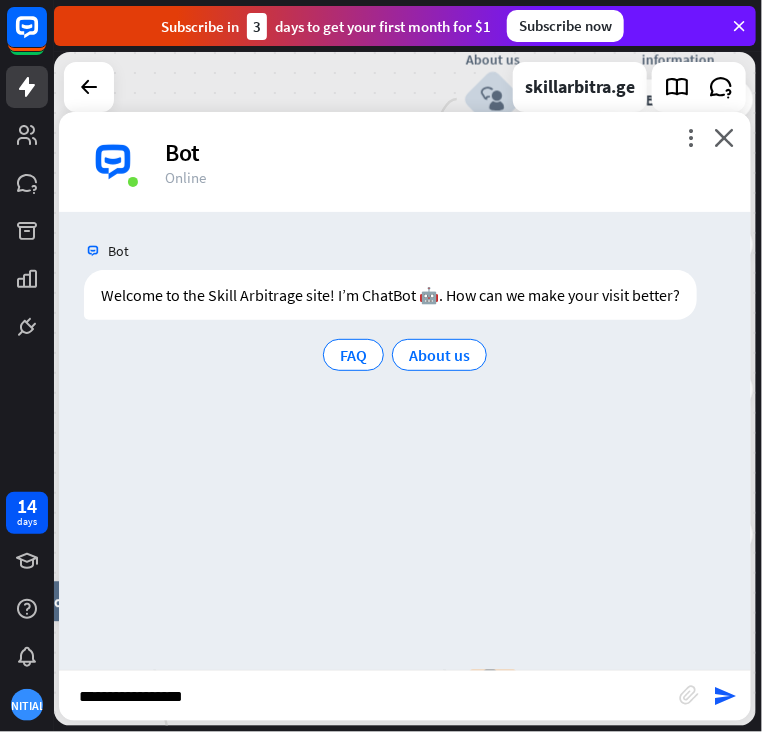 click on "**********" at bounding box center (369, 696) 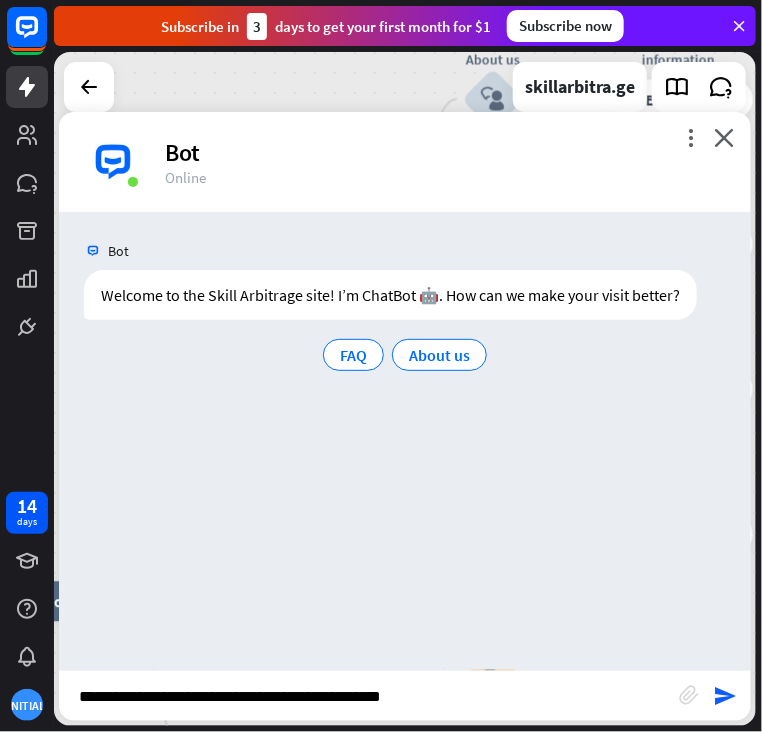 type on "**********" 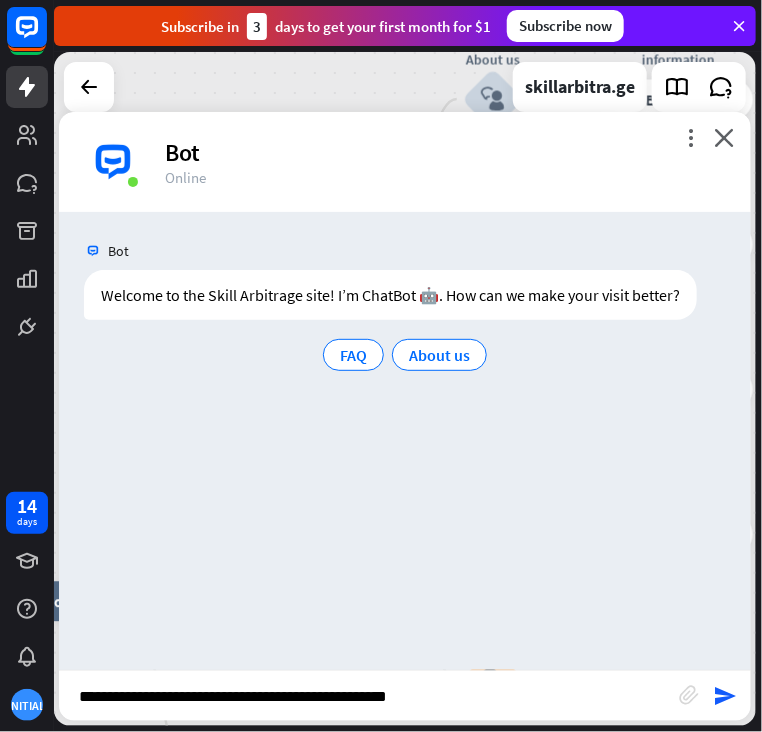 type 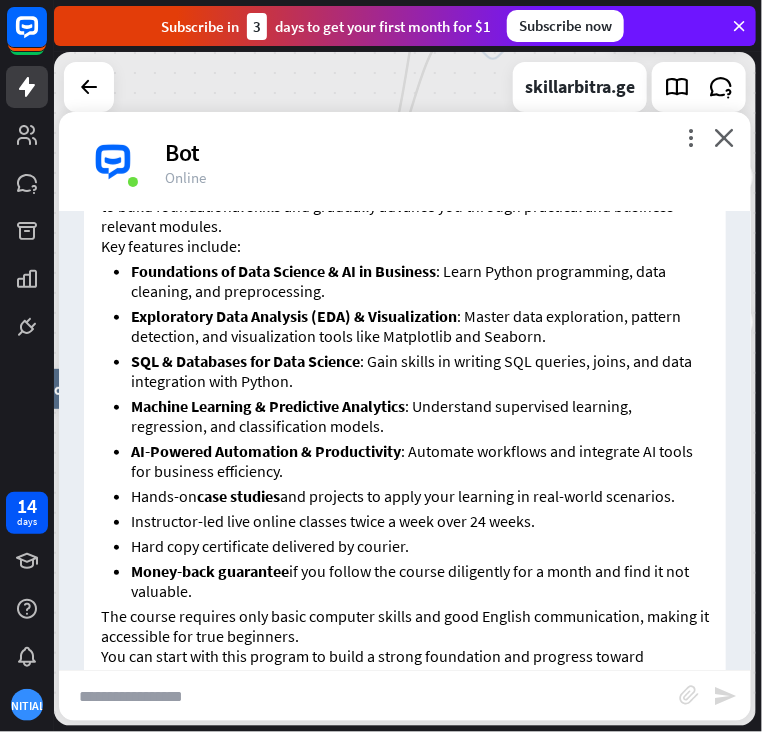 scroll, scrollTop: 425, scrollLeft: 0, axis: vertical 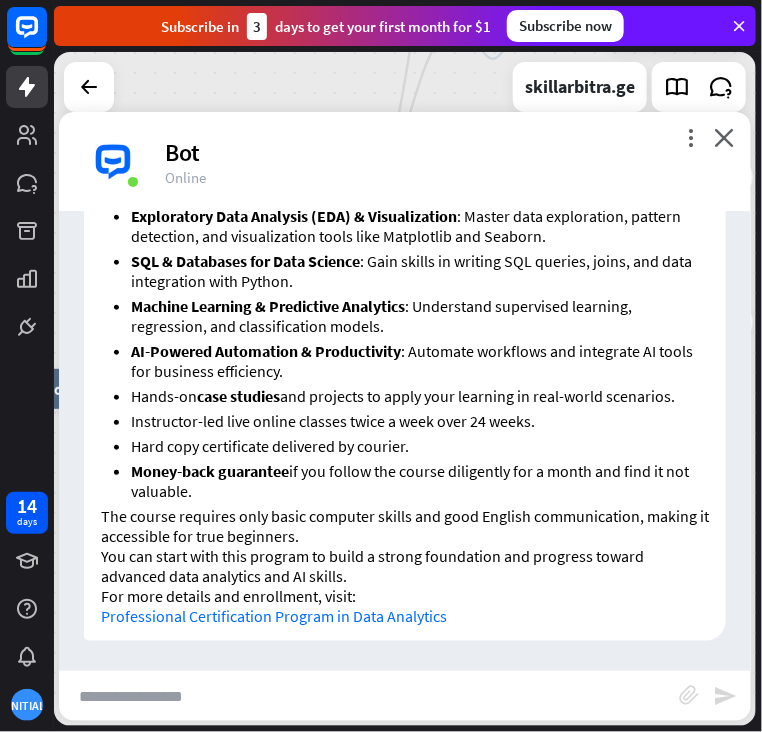 click on "Professional Certification Program in Data Analytics" at bounding box center (274, 616) 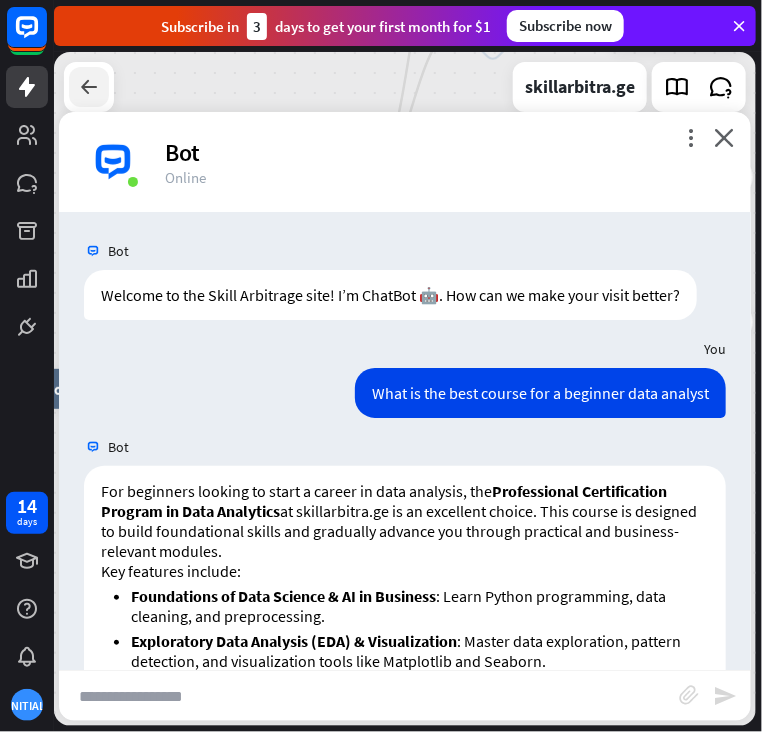 click at bounding box center (89, 87) 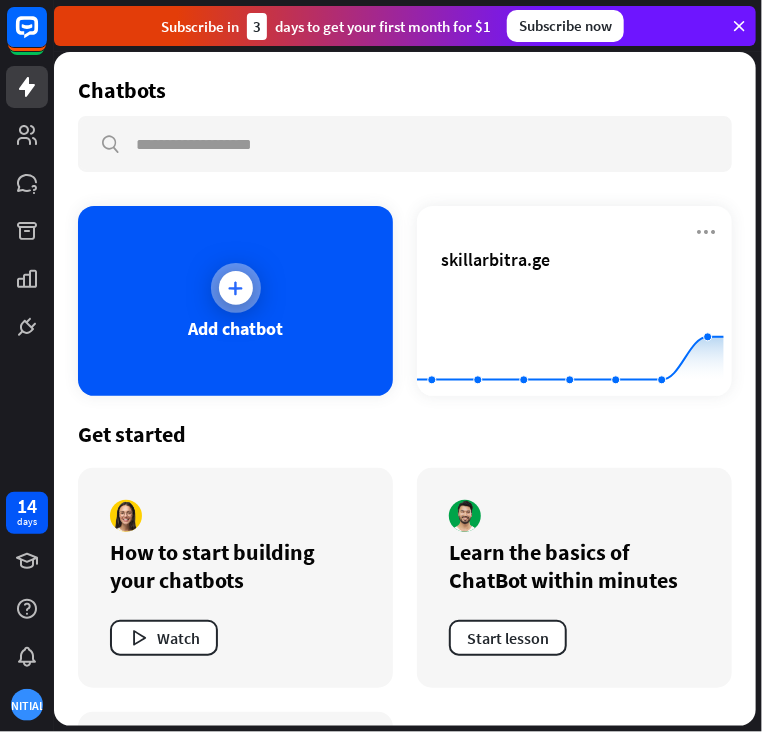 click at bounding box center [236, 288] 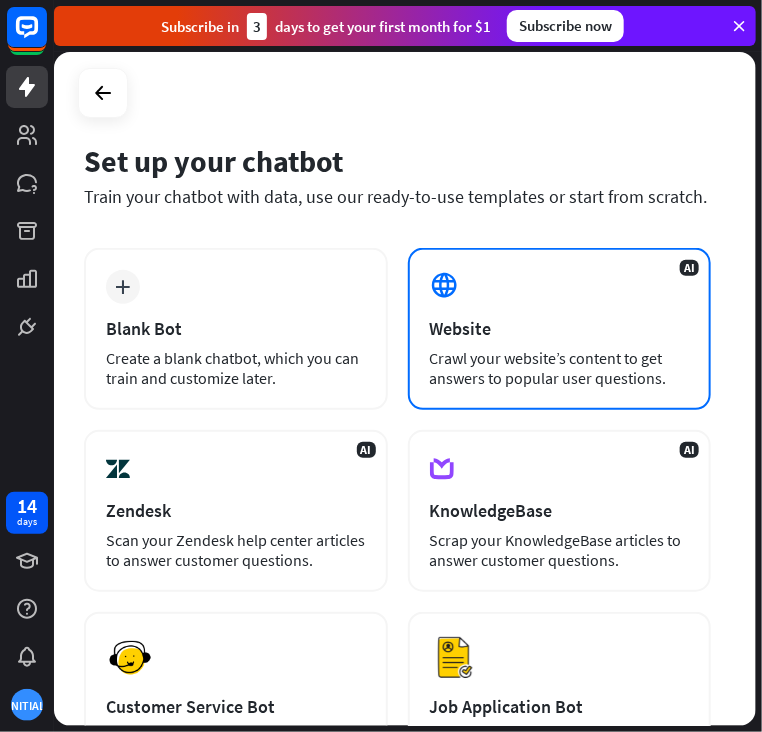 click on "AI     Website
Crawl your website’s content to get answers to
popular user questions." at bounding box center (560, 329) 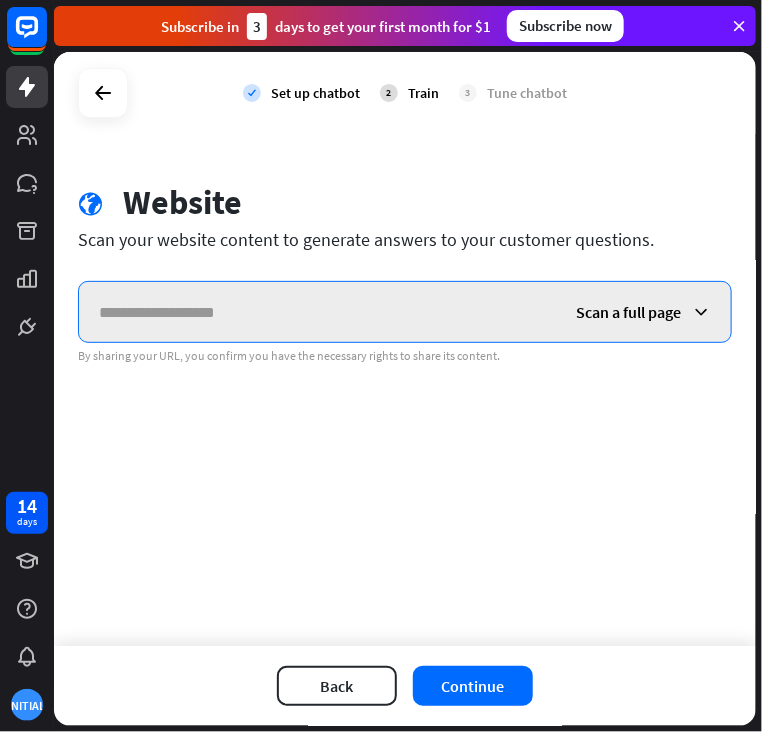 click at bounding box center [317, 312] 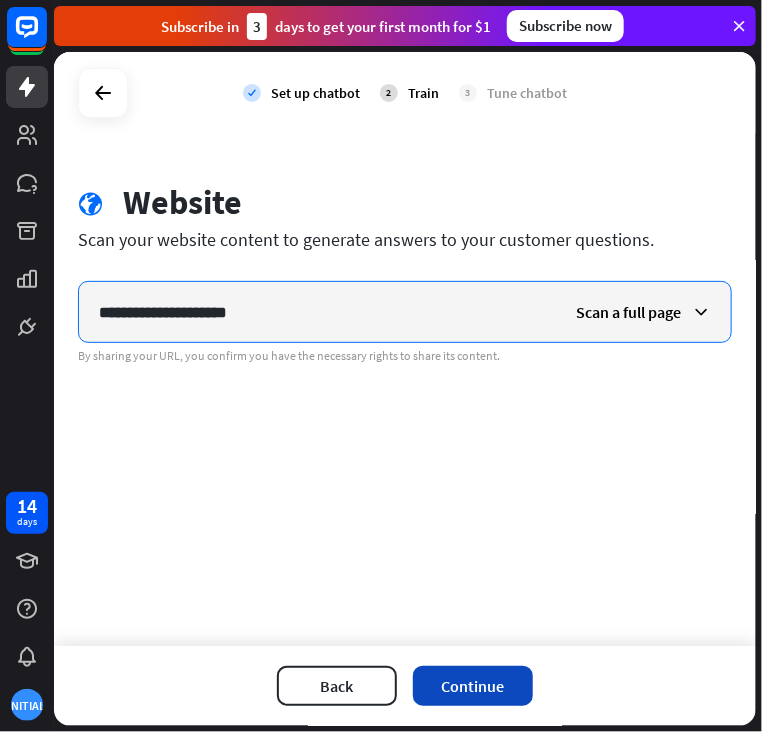 type on "**********" 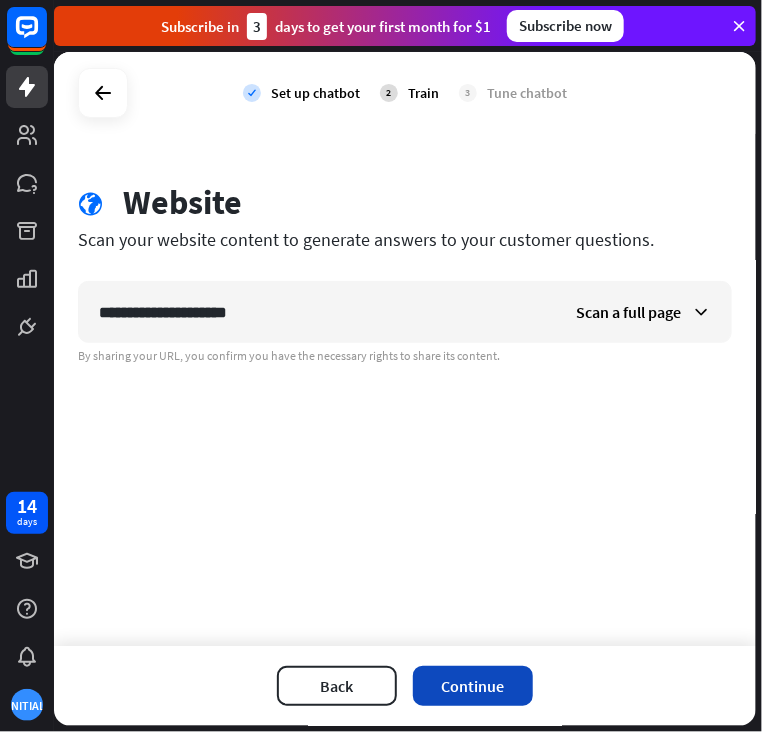 click on "Continue" at bounding box center [473, 686] 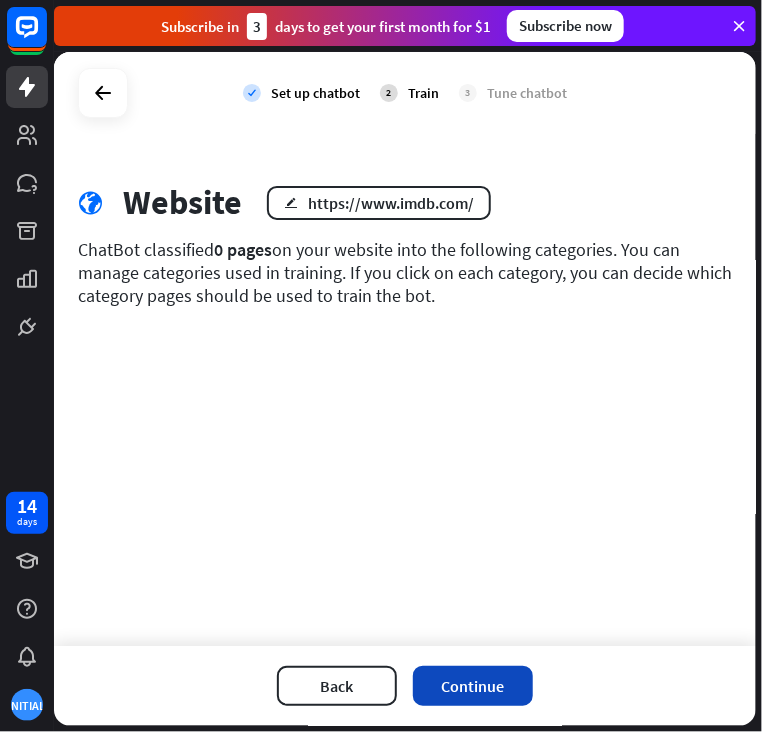 click on "Continue" at bounding box center [473, 686] 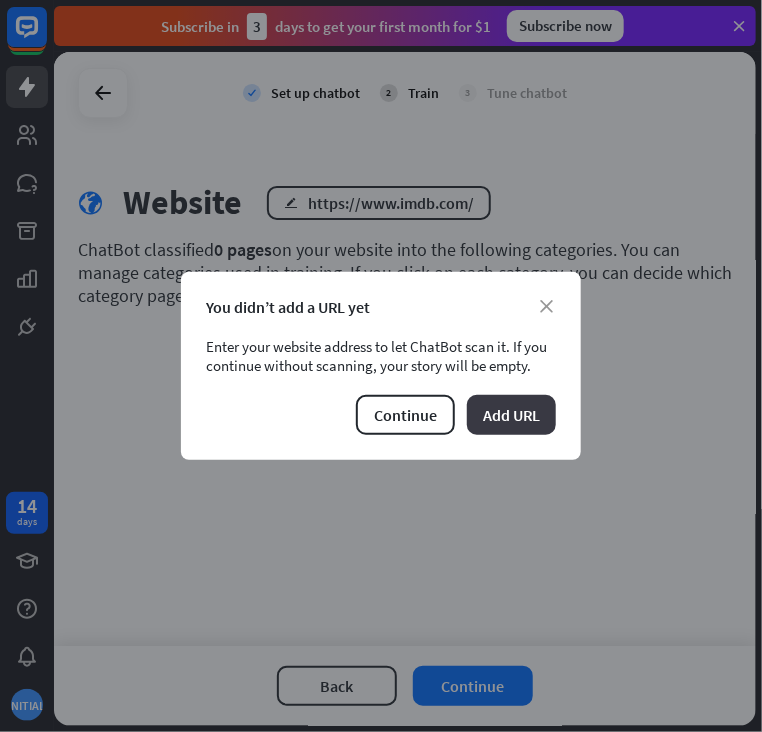 click on "Add URL" at bounding box center (511, 415) 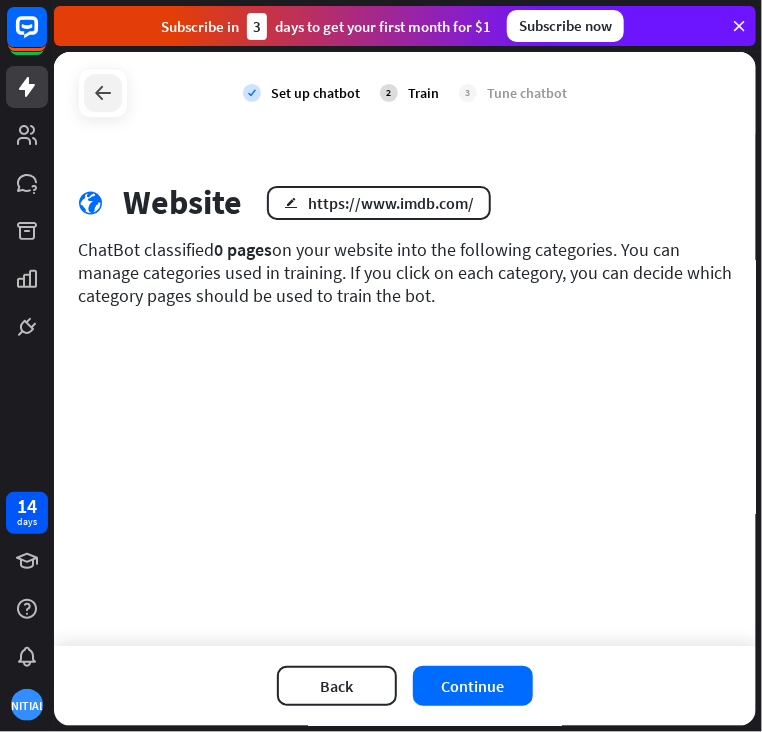click at bounding box center (103, 93) 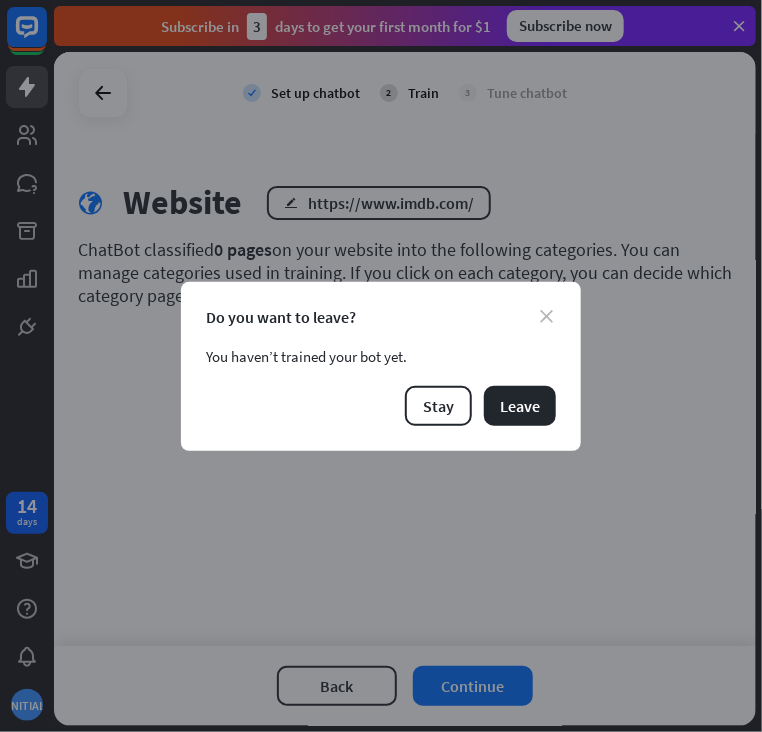 click on "close" at bounding box center (546, 316) 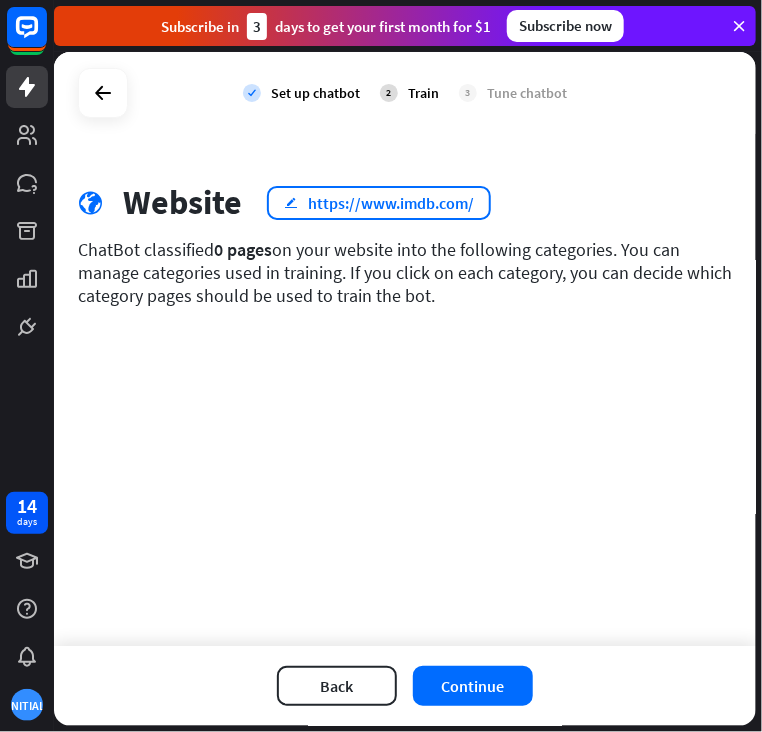 click on "edit" at bounding box center [291, 202] 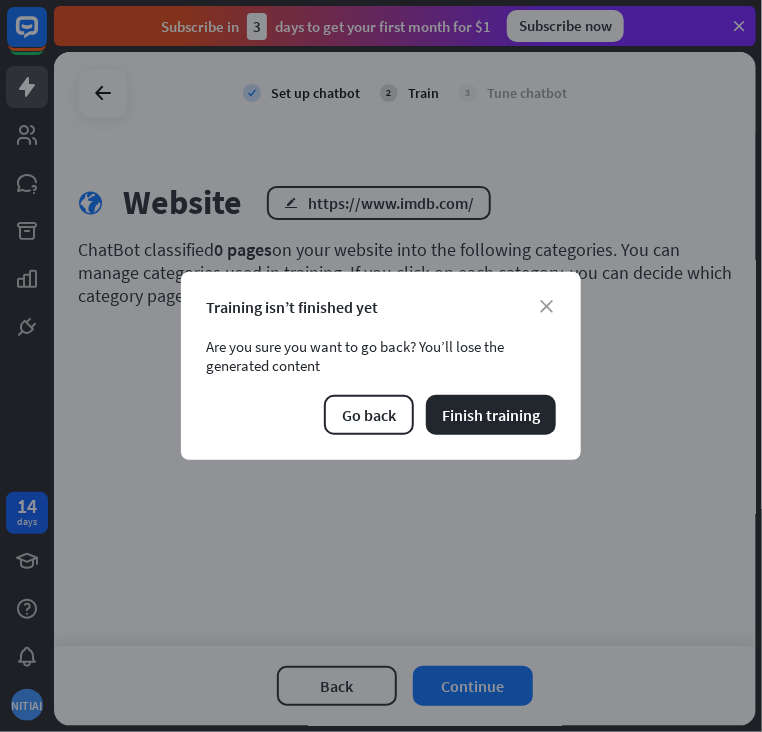 click on "Training isn’t finished yet" at bounding box center (381, 307) 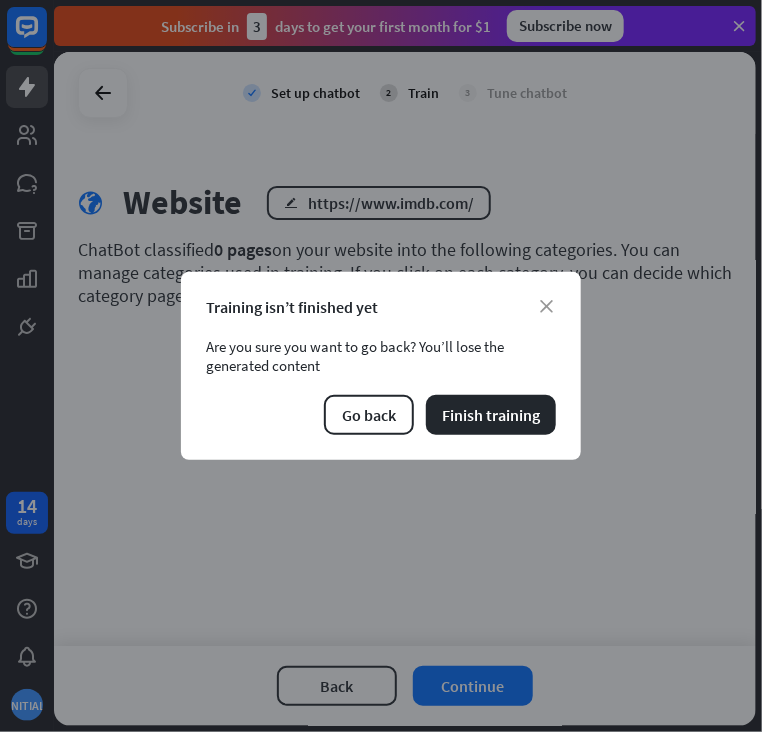 click on "close   Training isn’t finished yet
Are you sure you want to go back? You’ll lose the generated
content
Go back
Finish training" at bounding box center (381, 366) 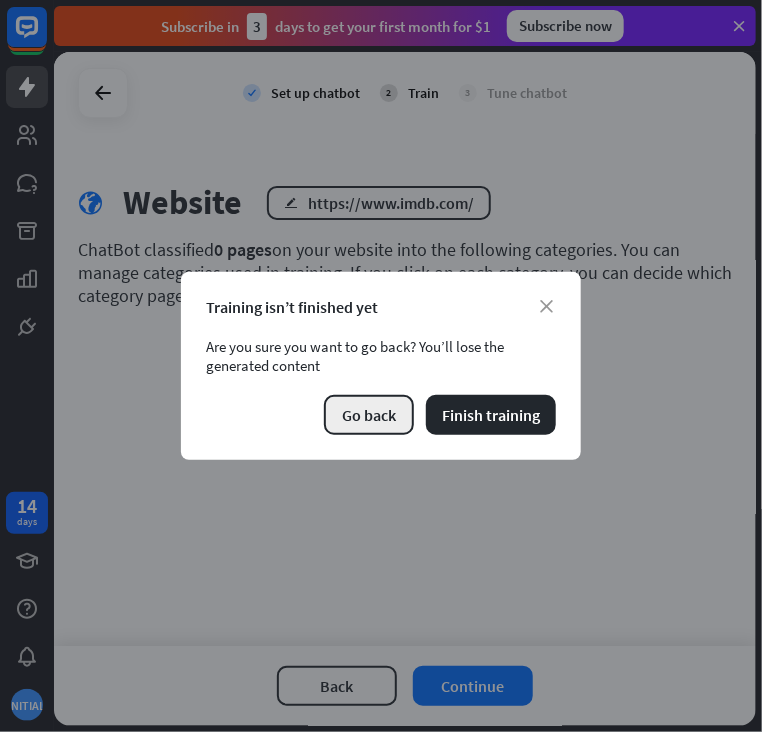 click on "Go back" at bounding box center [369, 415] 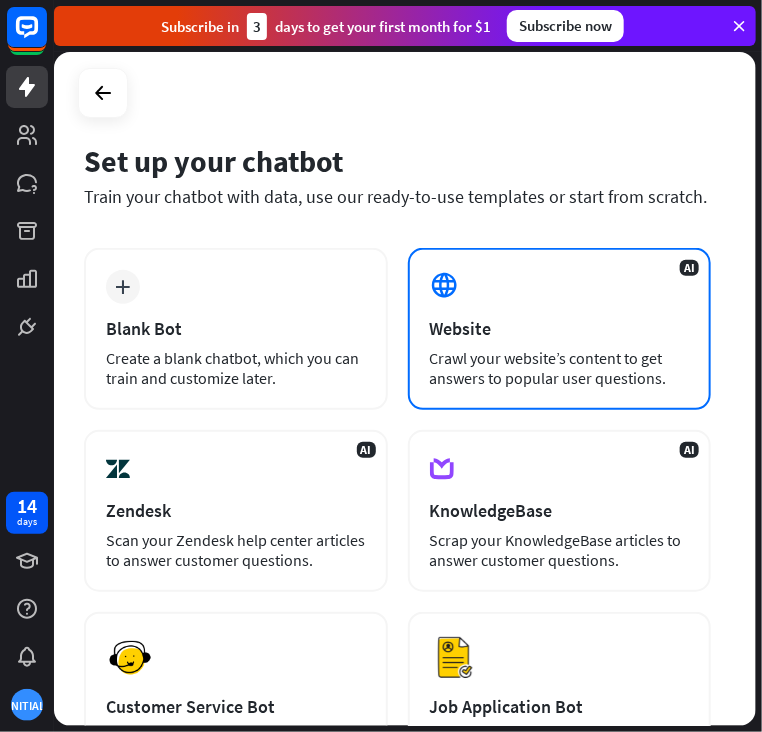 click on "Website" at bounding box center [560, 328] 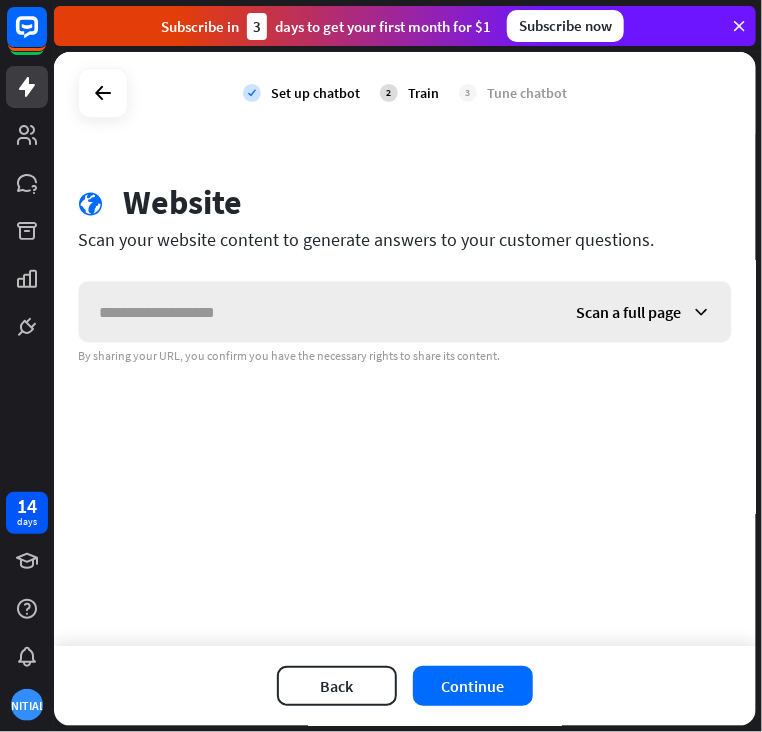 click at bounding box center (317, 312) 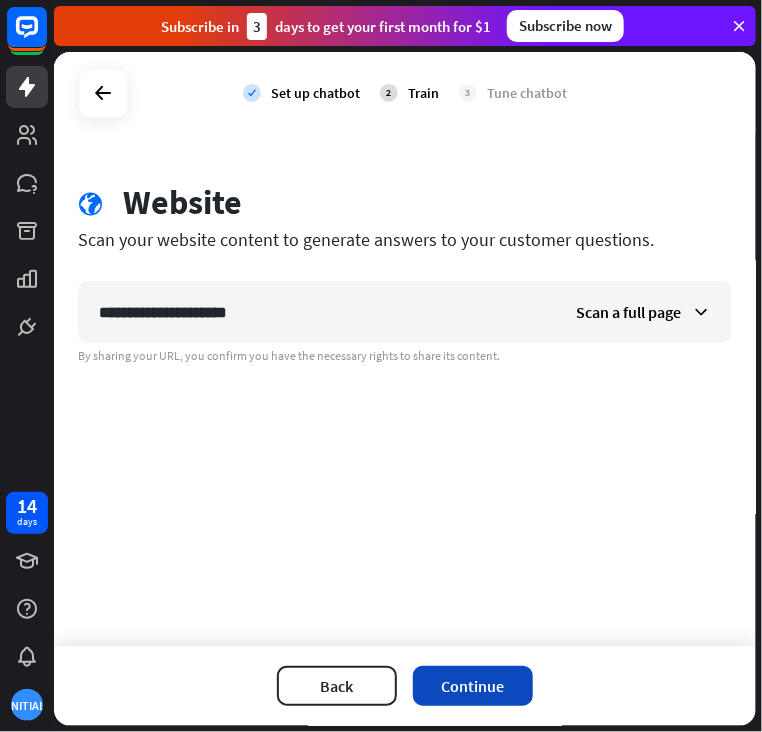 type on "**********" 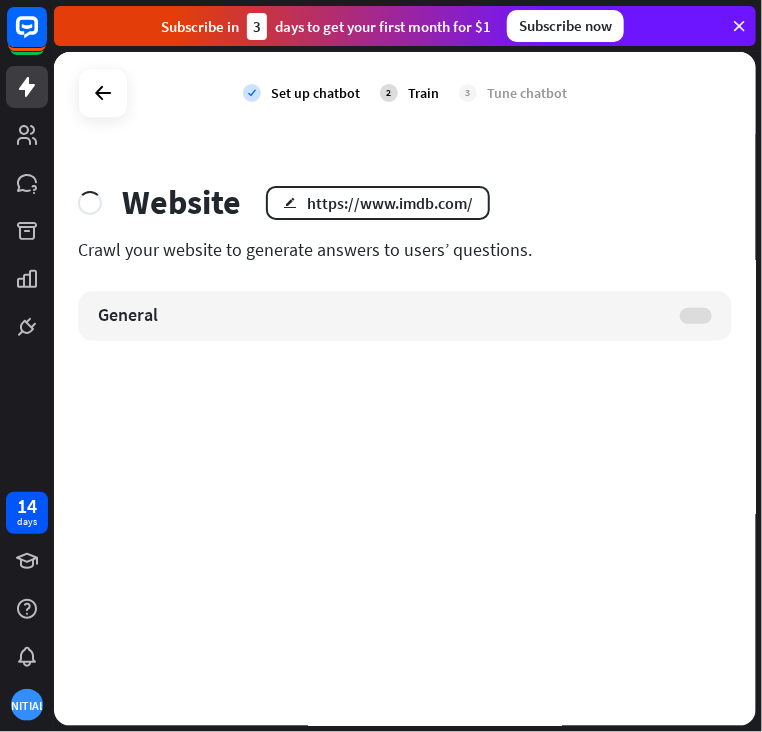 click at bounding box center [696, 316] 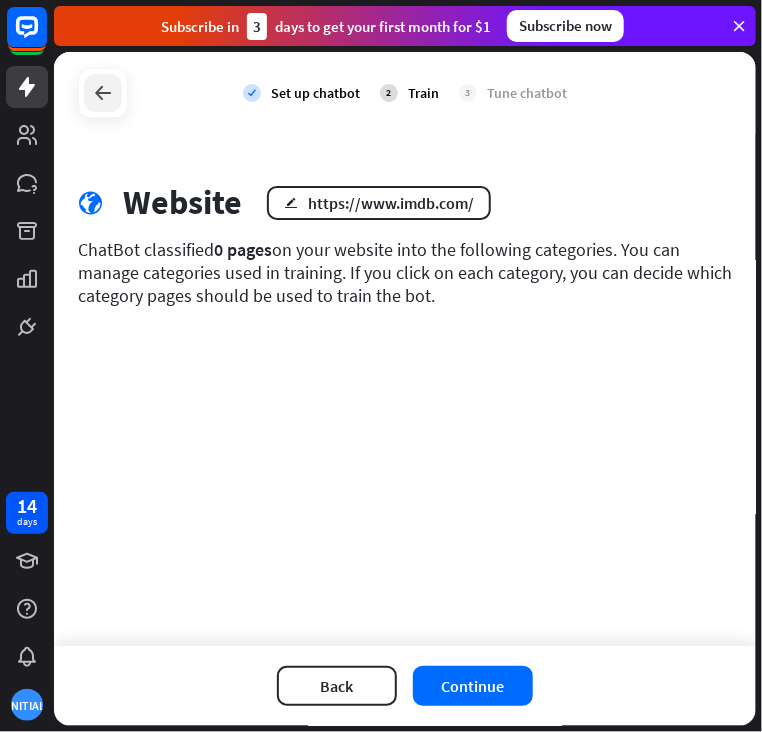 click at bounding box center (103, 93) 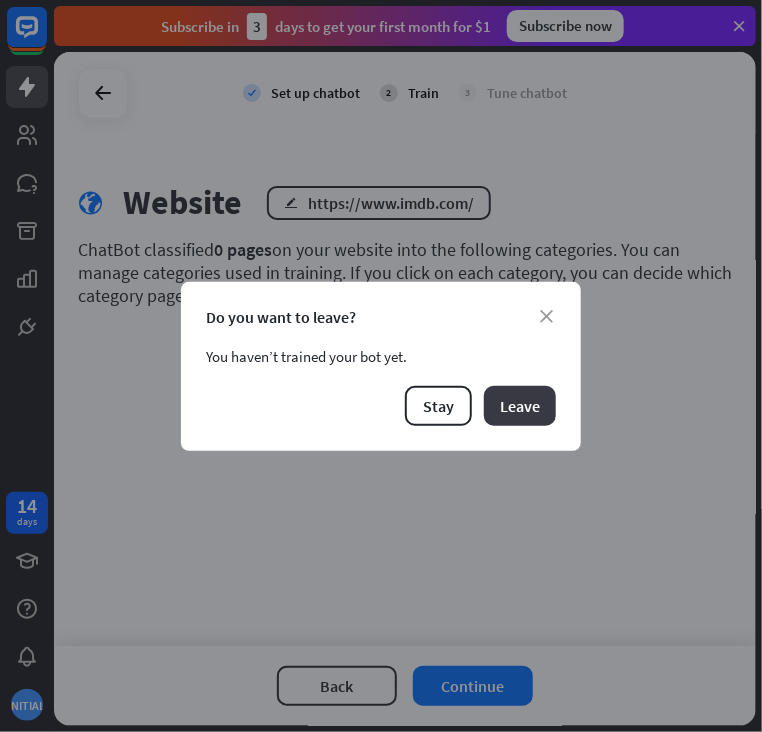 click on "Leave" at bounding box center [520, 406] 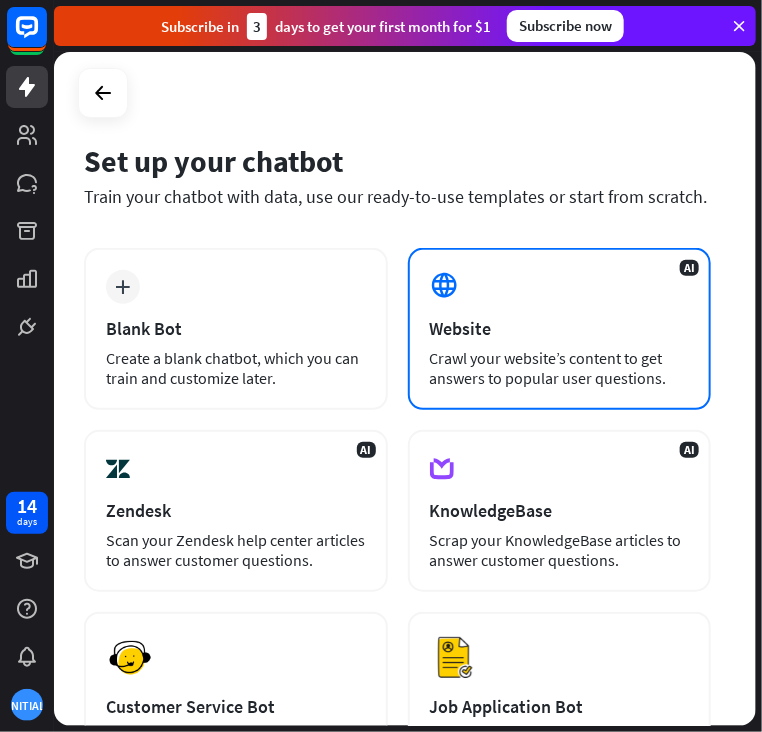 click on "Website" at bounding box center (560, 328) 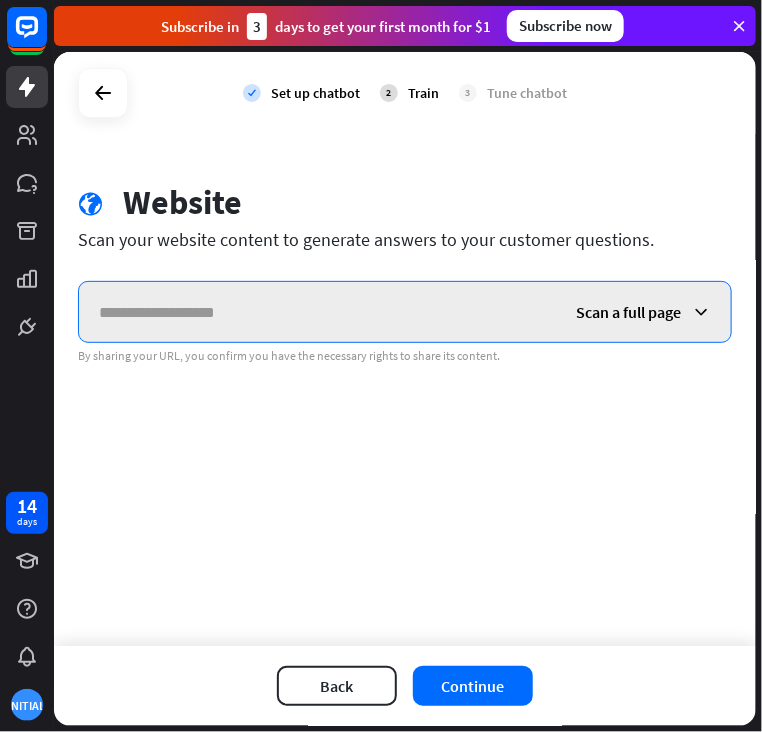click at bounding box center [317, 312] 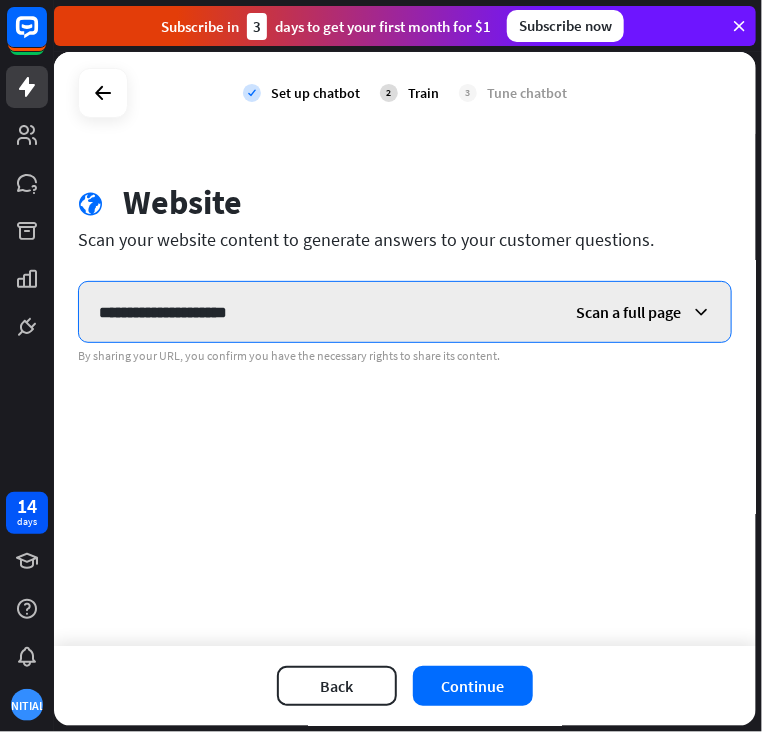 type on "**********" 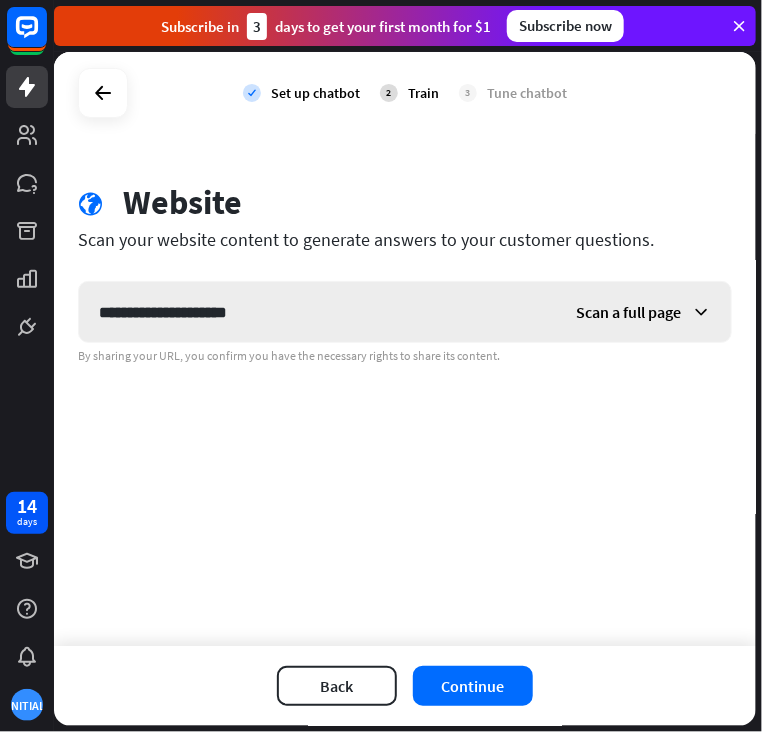 click at bounding box center [701, 312] 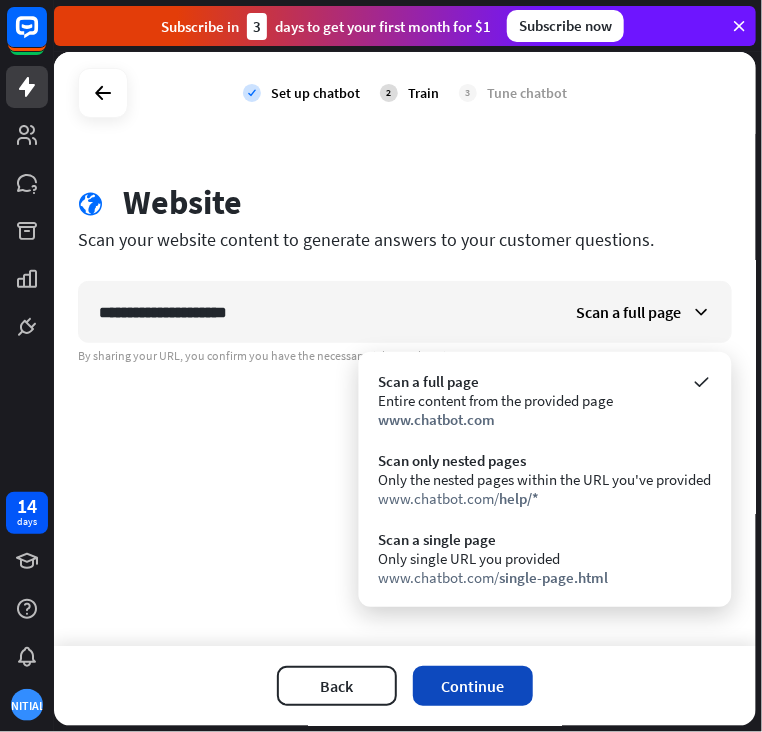 click on "Continue" at bounding box center (473, 686) 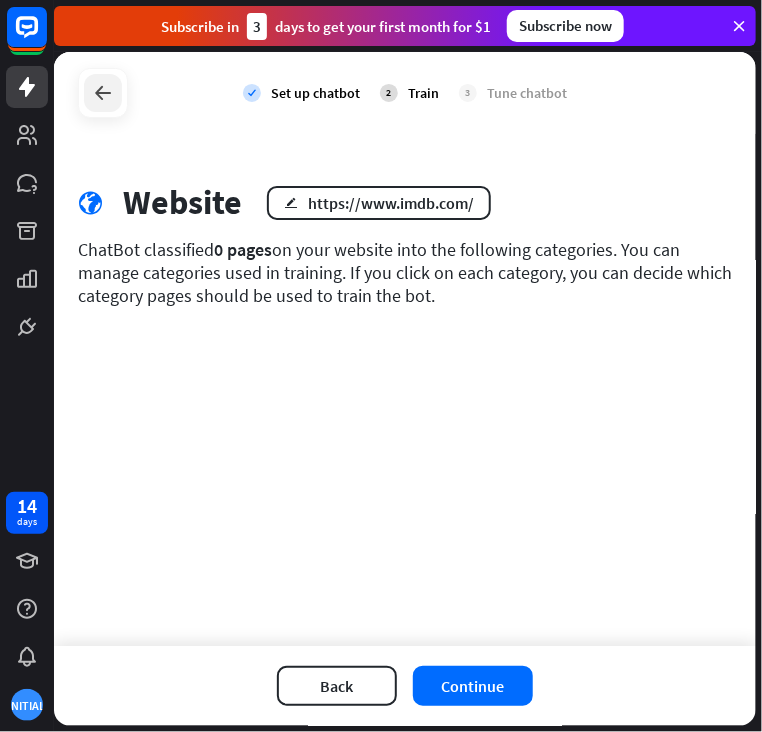 click at bounding box center (103, 93) 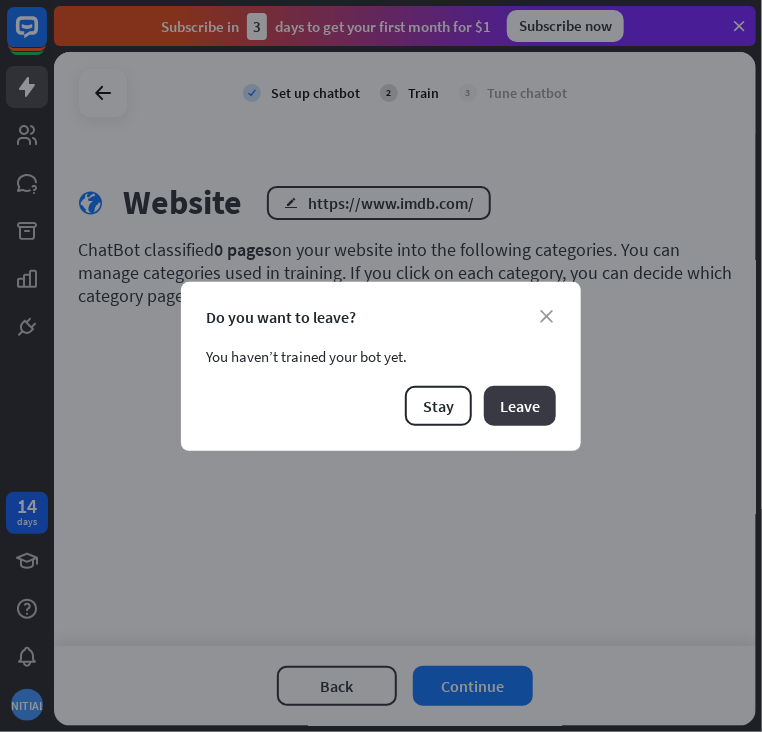 click on "Leave" at bounding box center (520, 406) 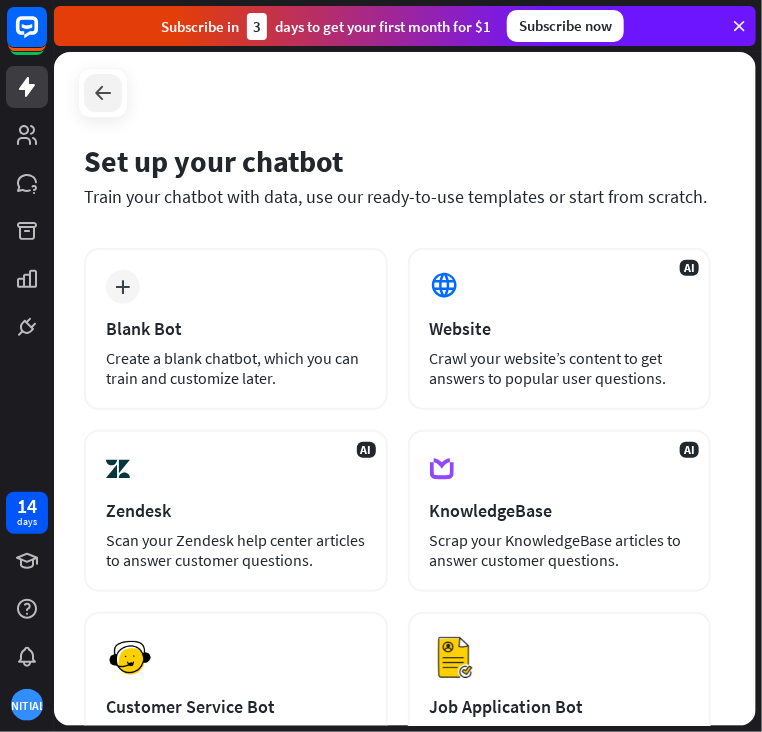 click at bounding box center [103, 93] 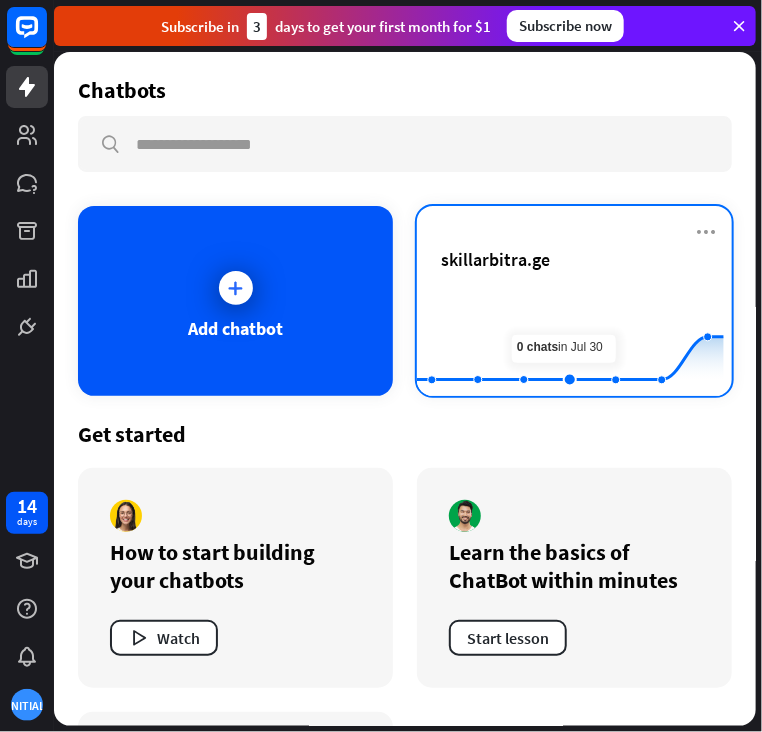 click 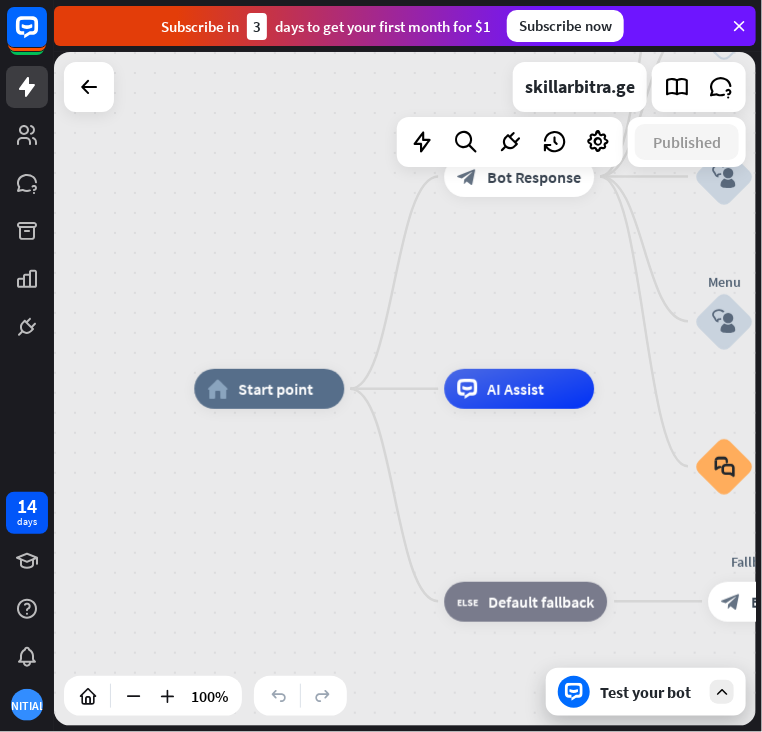 click on "Test your bot" at bounding box center [650, 692] 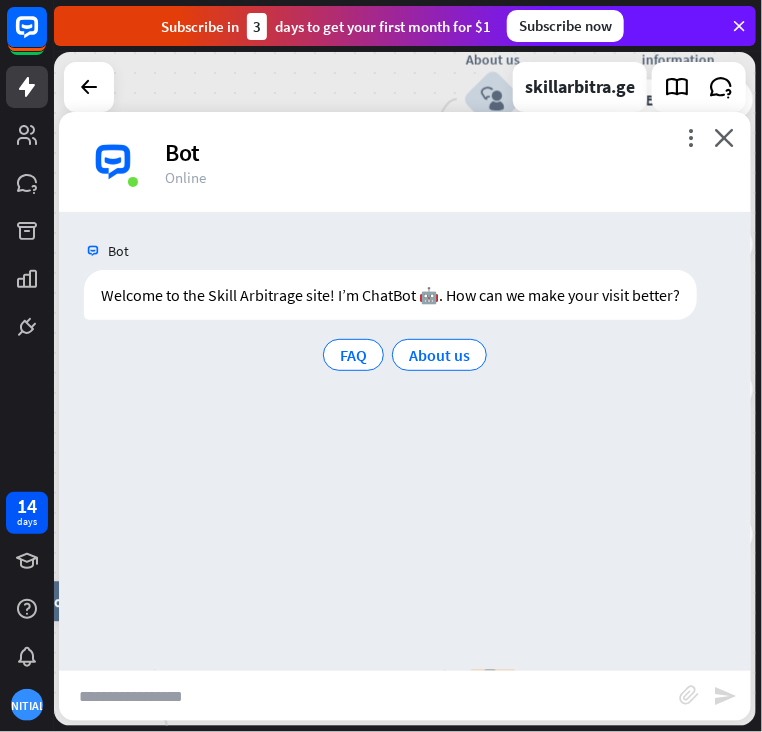 click at bounding box center [369, 696] 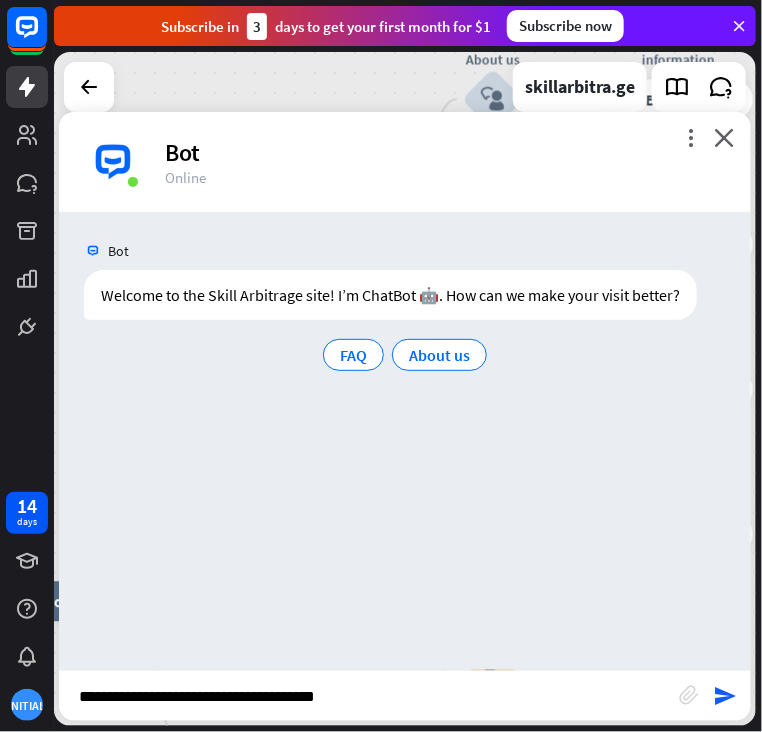 type on "**********" 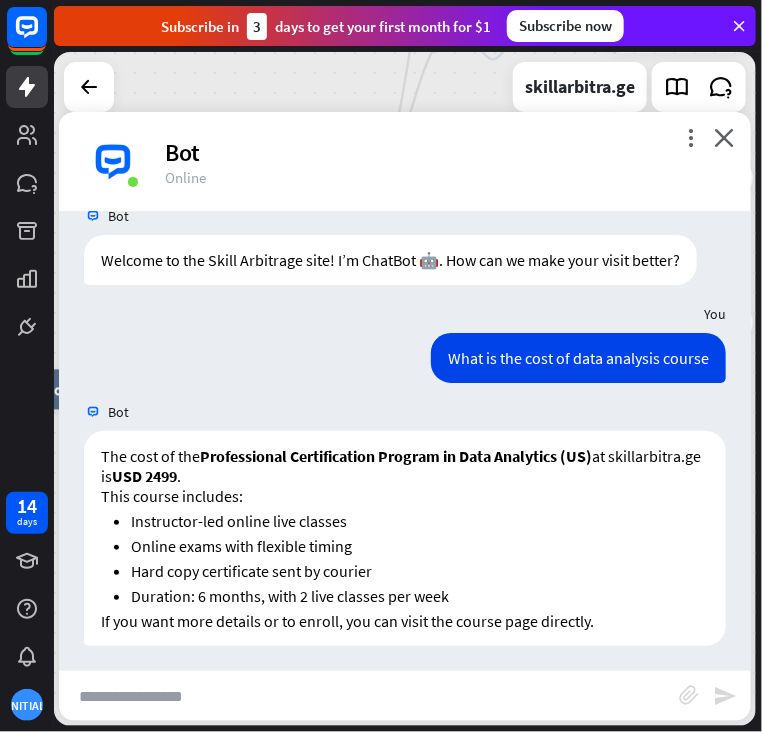 scroll, scrollTop: 40, scrollLeft: 0, axis: vertical 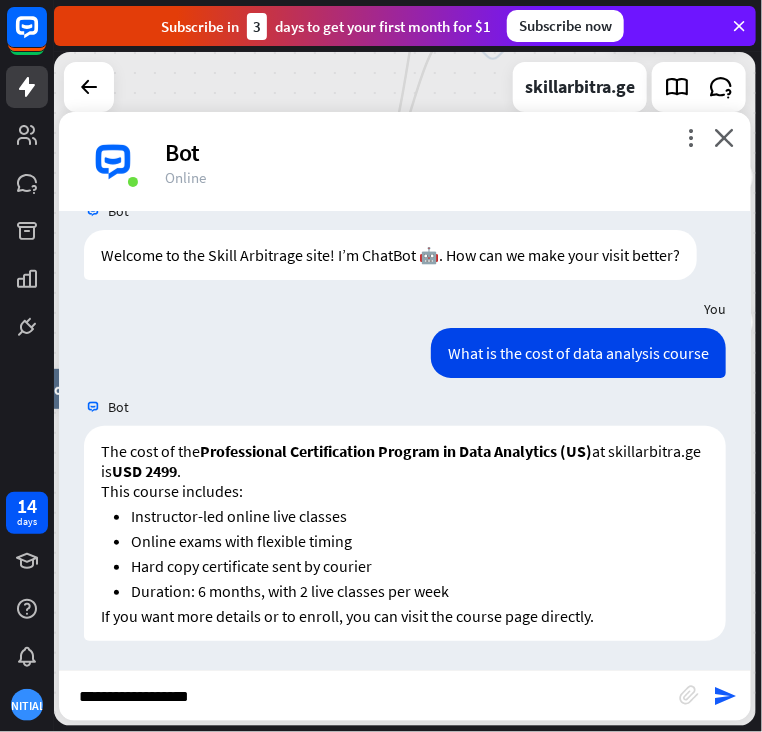 type on "**********" 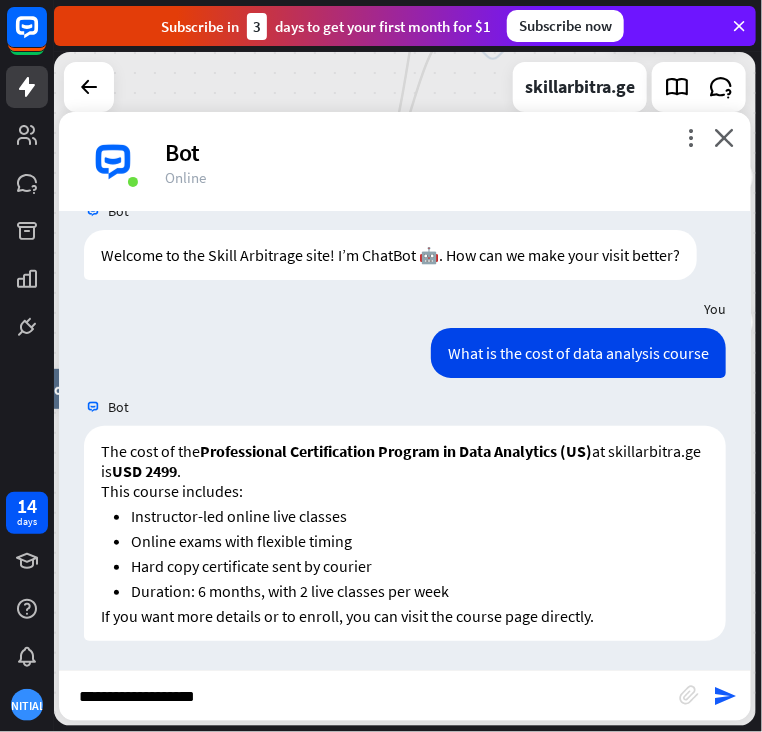 type 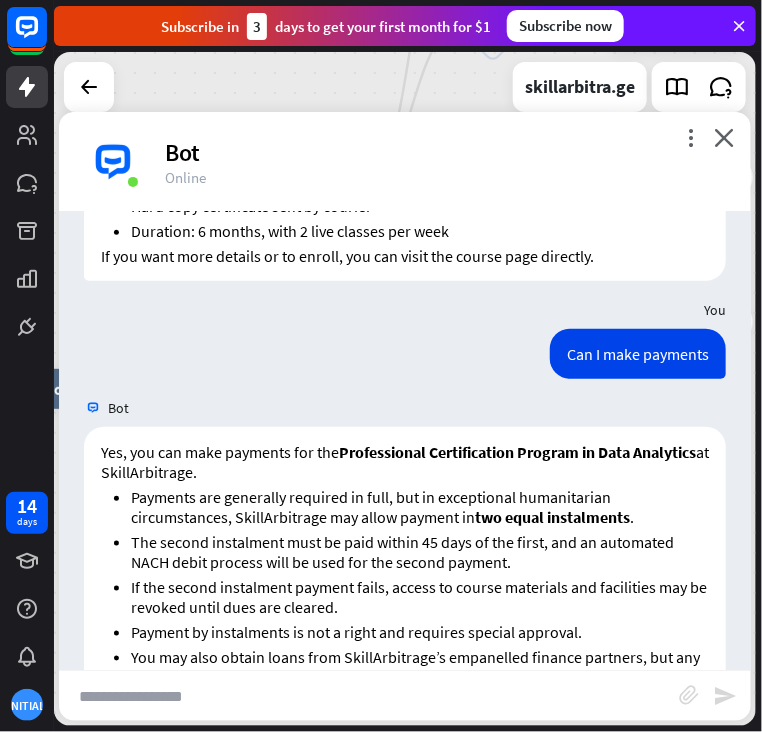 scroll, scrollTop: 506, scrollLeft: 0, axis: vertical 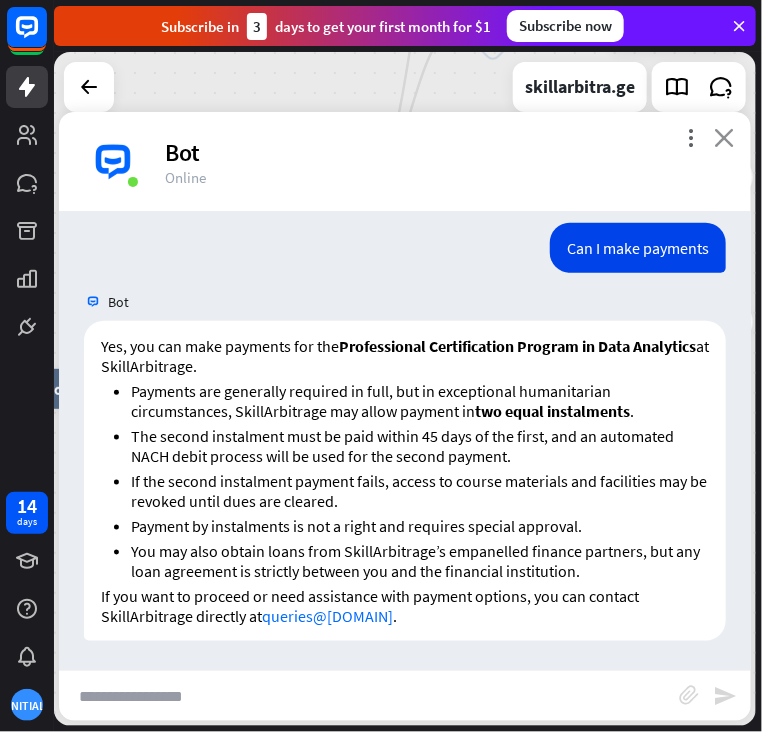click on "close" at bounding box center [724, 137] 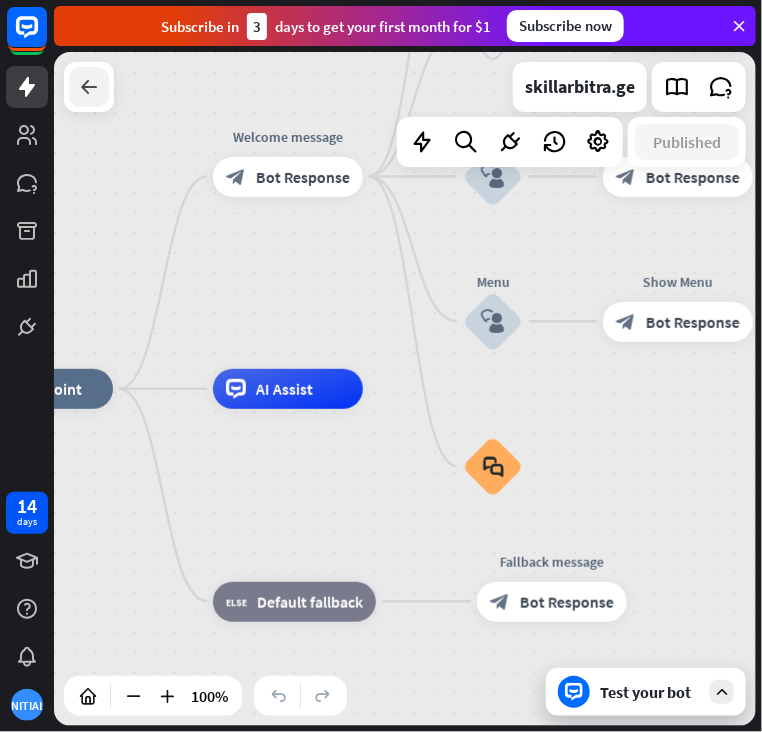 click at bounding box center (89, 87) 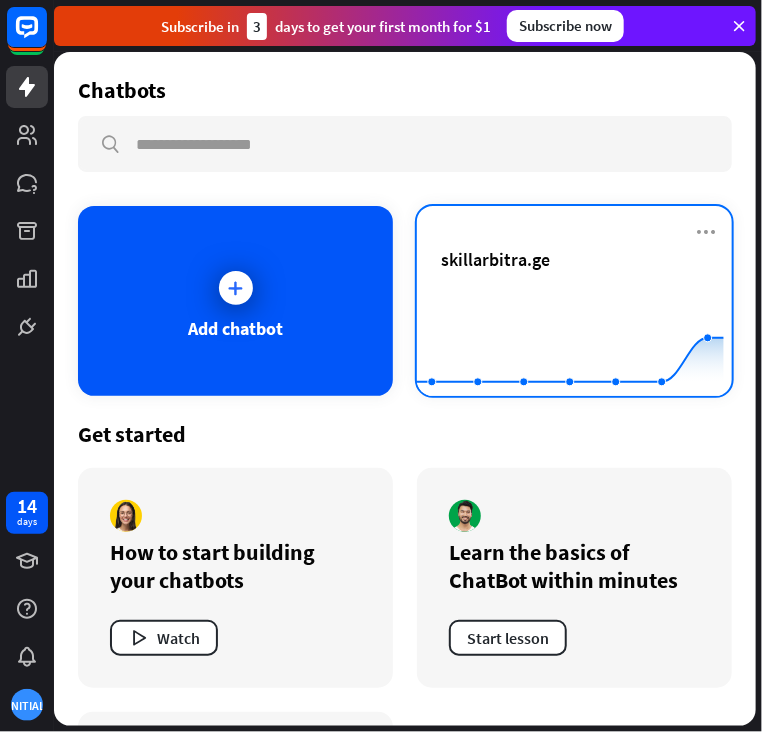 click on "skillarbitra.ge" at bounding box center (495, 259) 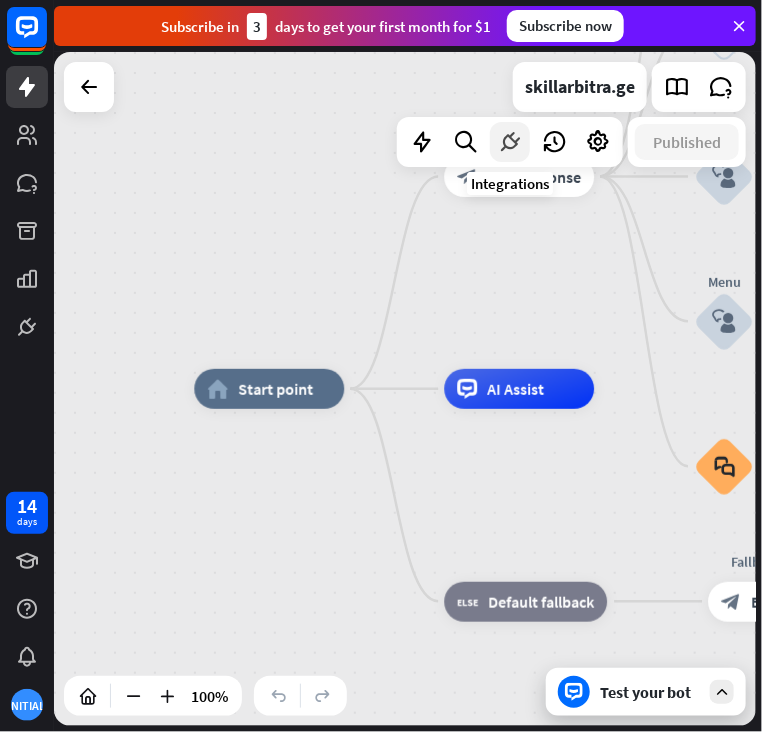 click at bounding box center [510, 142] 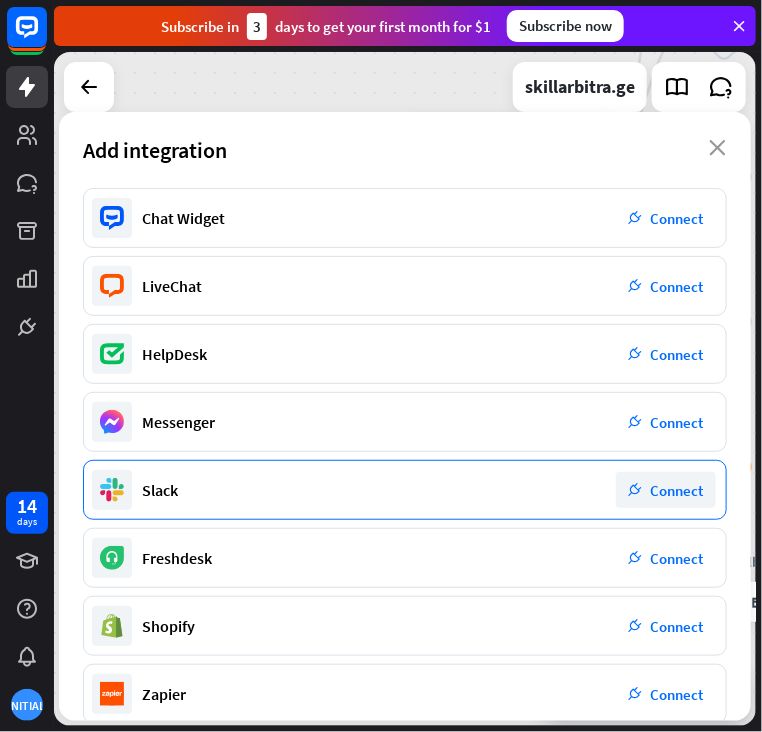 click on "Connect" at bounding box center (677, 490) 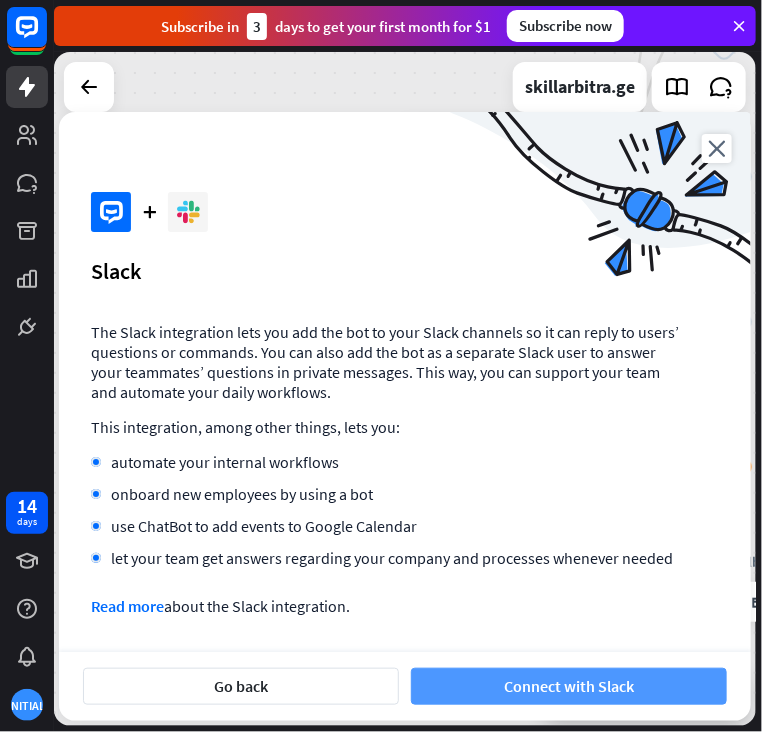 click on "Connect with Slack" at bounding box center [569, 686] 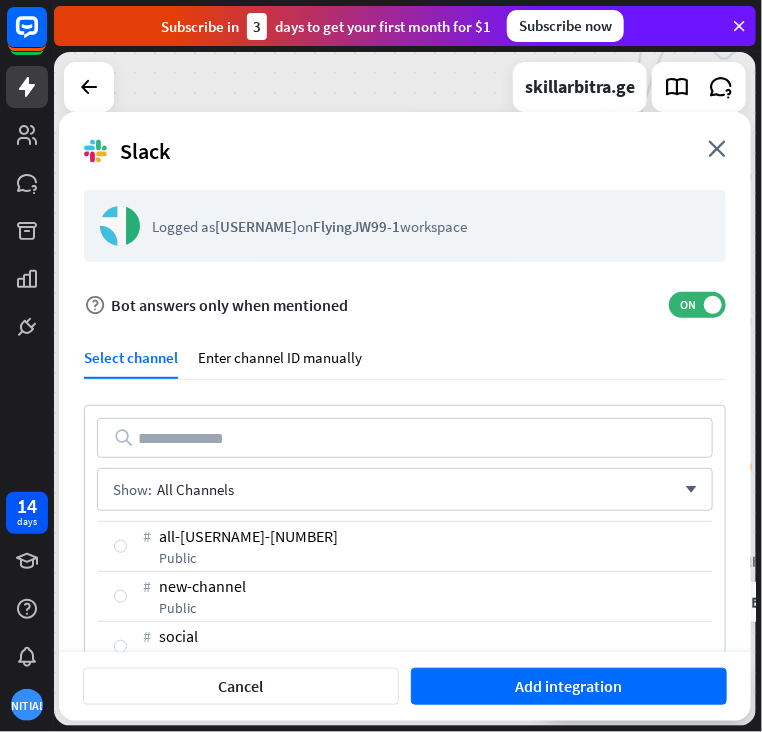 scroll, scrollTop: 48, scrollLeft: 0, axis: vertical 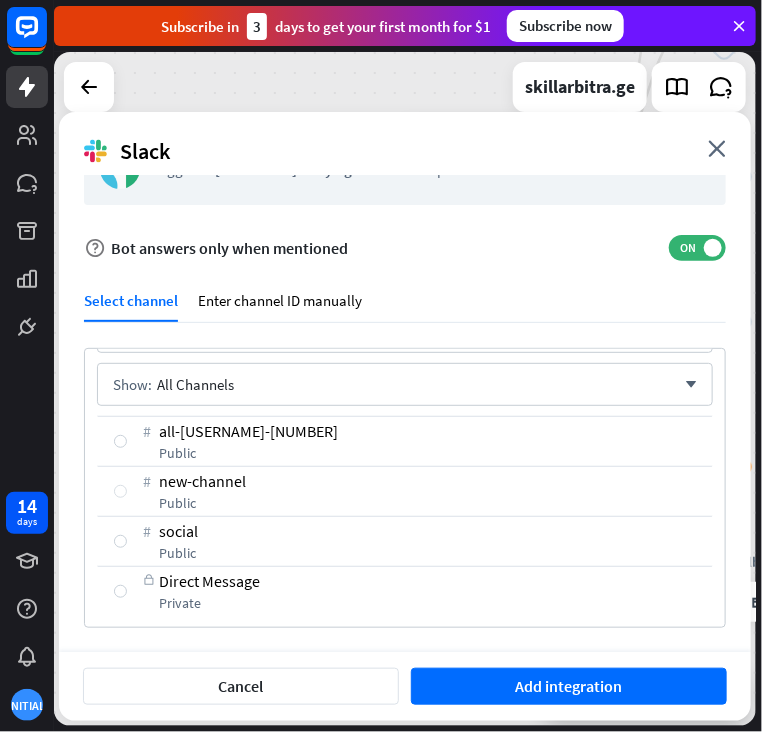 click at bounding box center [120, 491] 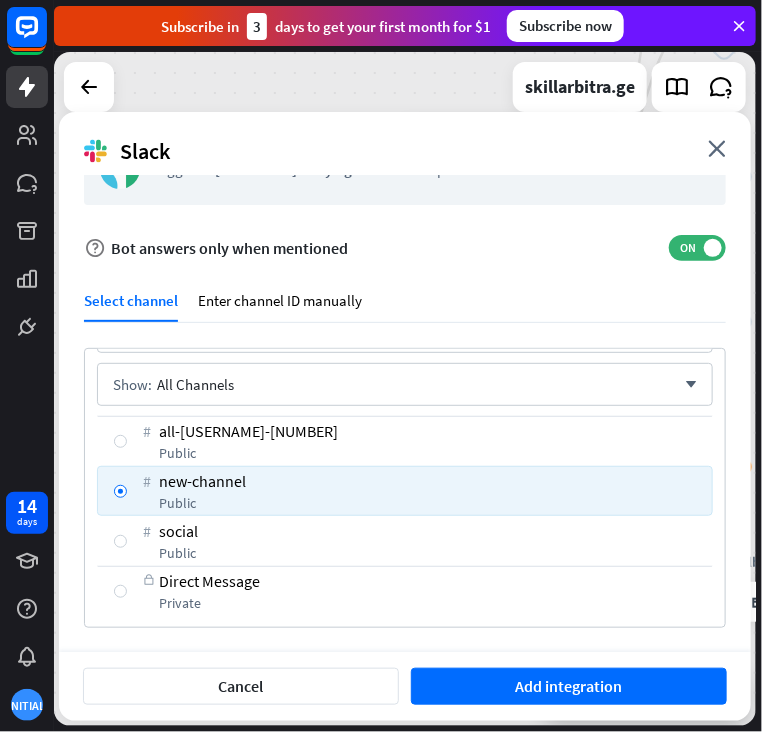 click on "#   new-channel   public" at bounding box center [405, 491] 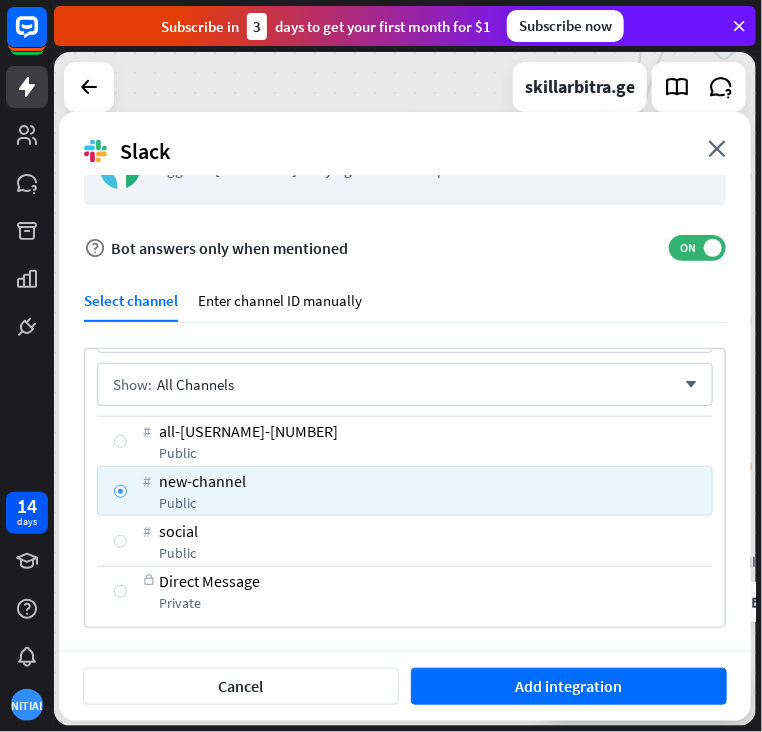 click at bounding box center [120, 491] 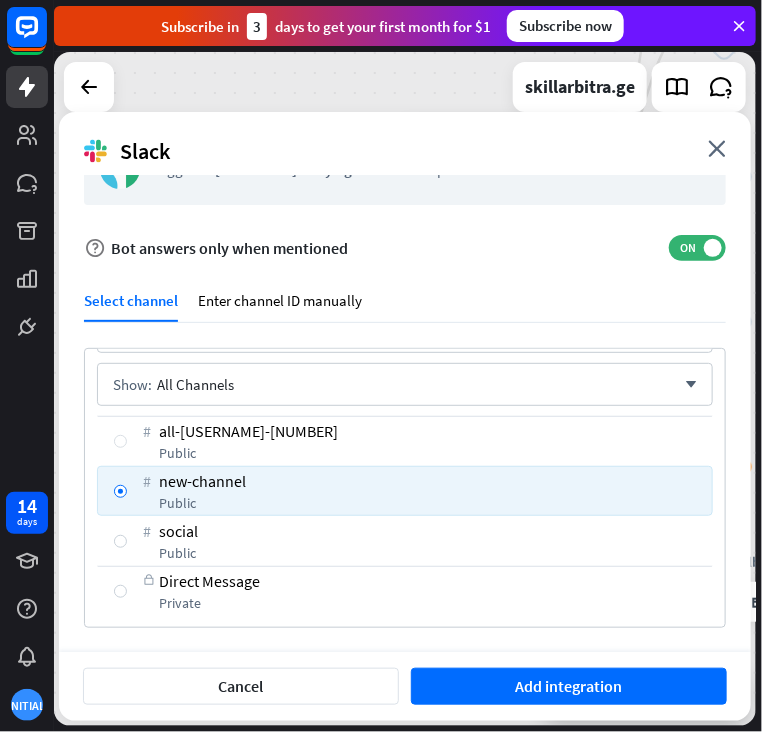 click at bounding box center (120, 441) 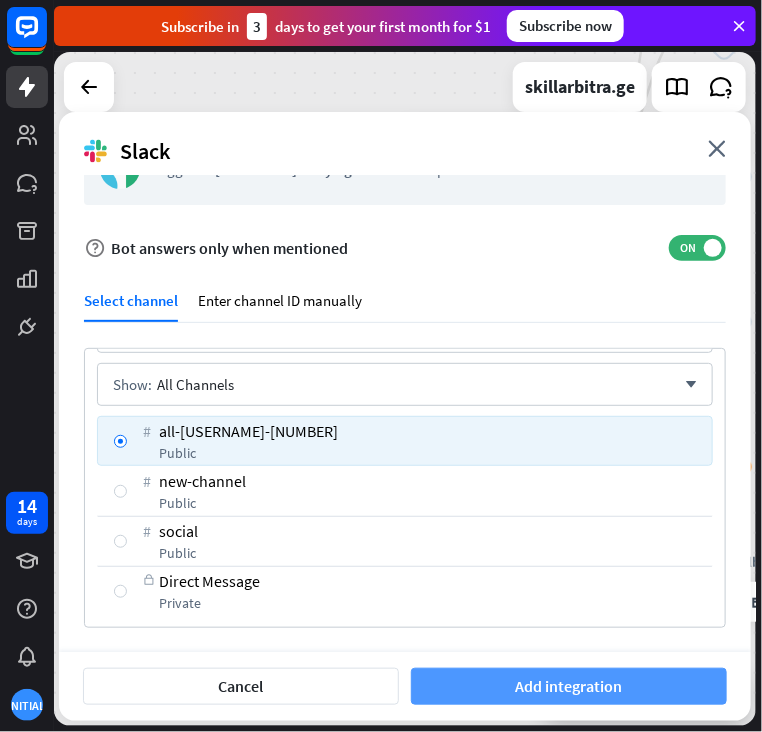click on "Add integration" at bounding box center (569, 686) 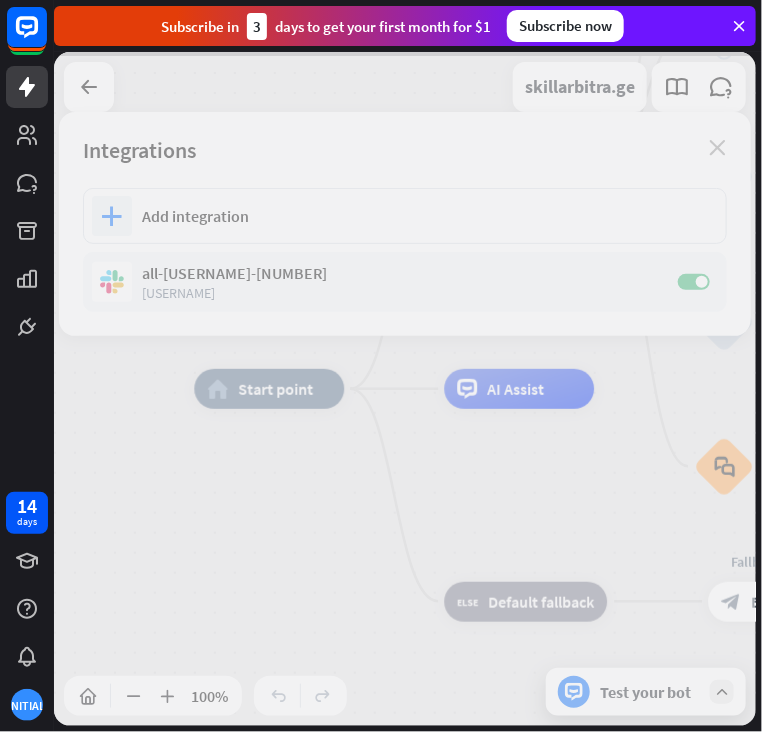 click at bounding box center [405, 389] 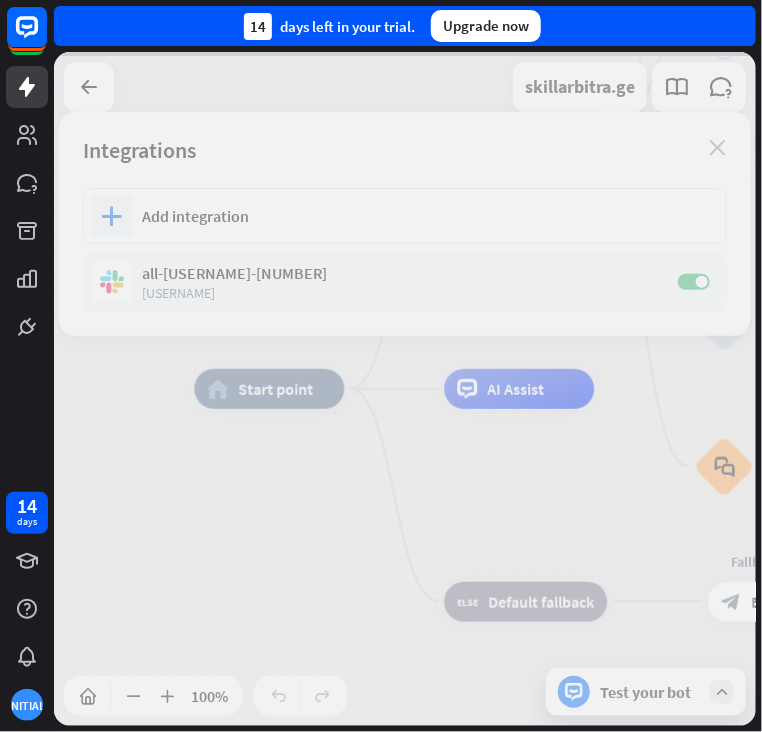 click at bounding box center (405, 389) 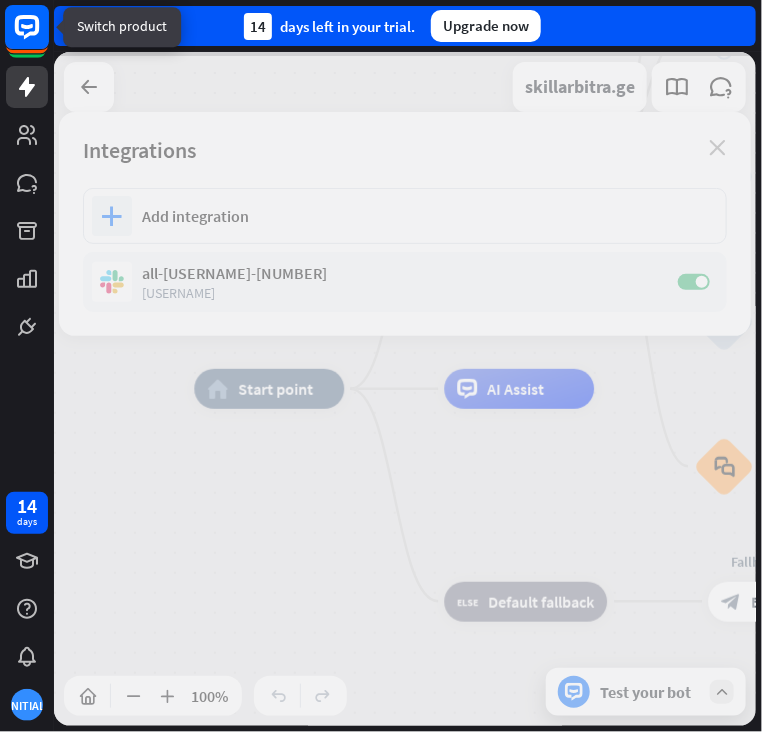 click 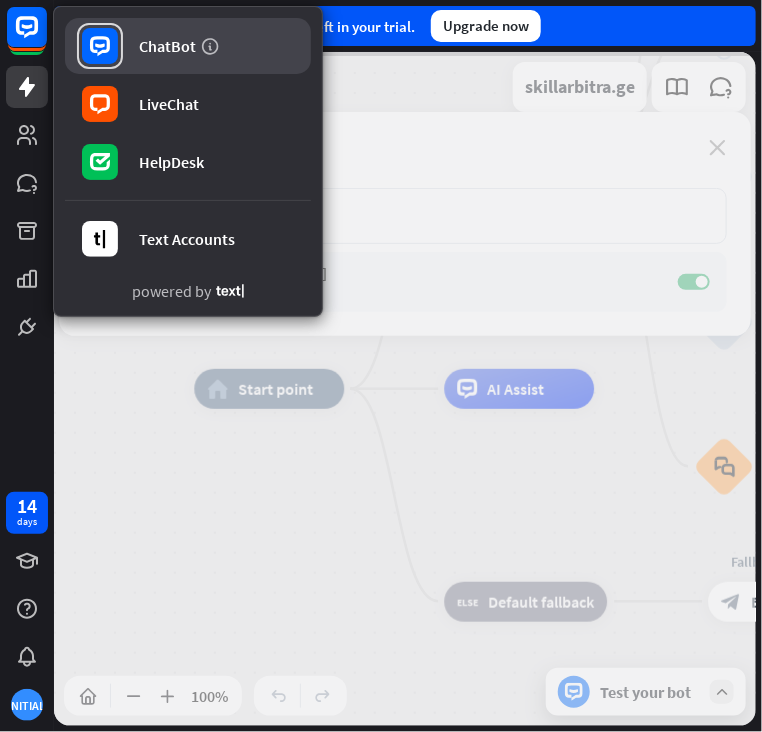 click 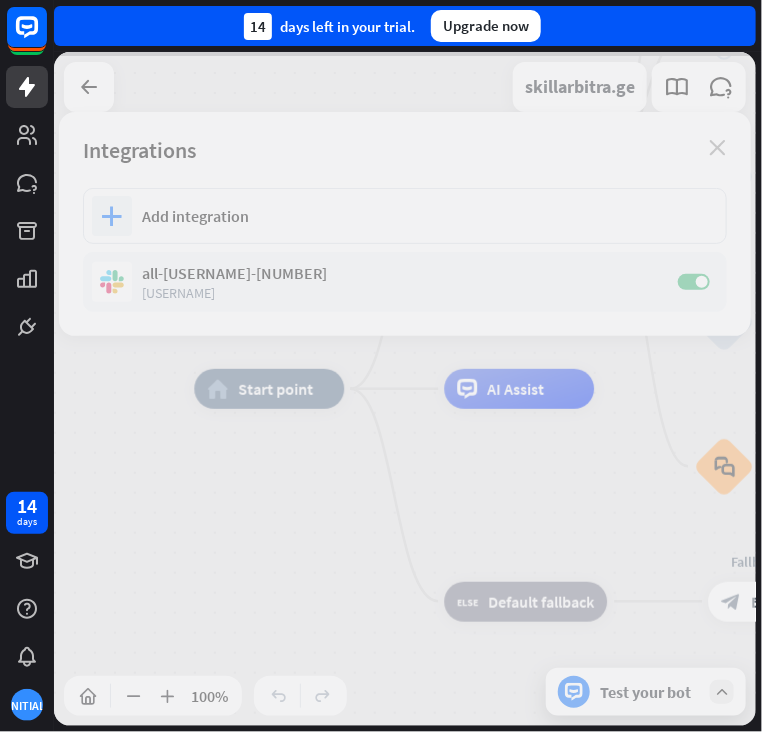 click at bounding box center [405, 389] 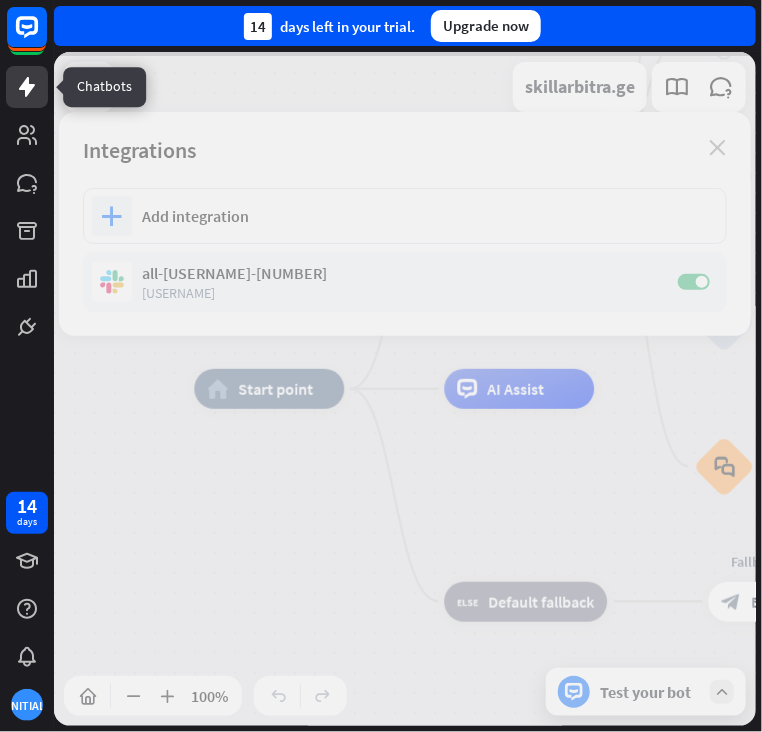 click 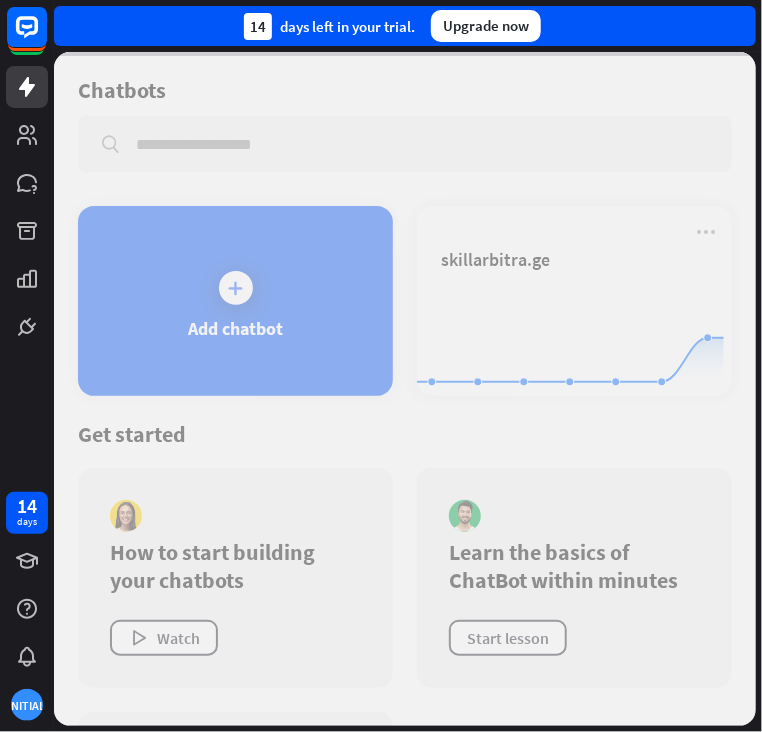 click at bounding box center [405, 389] 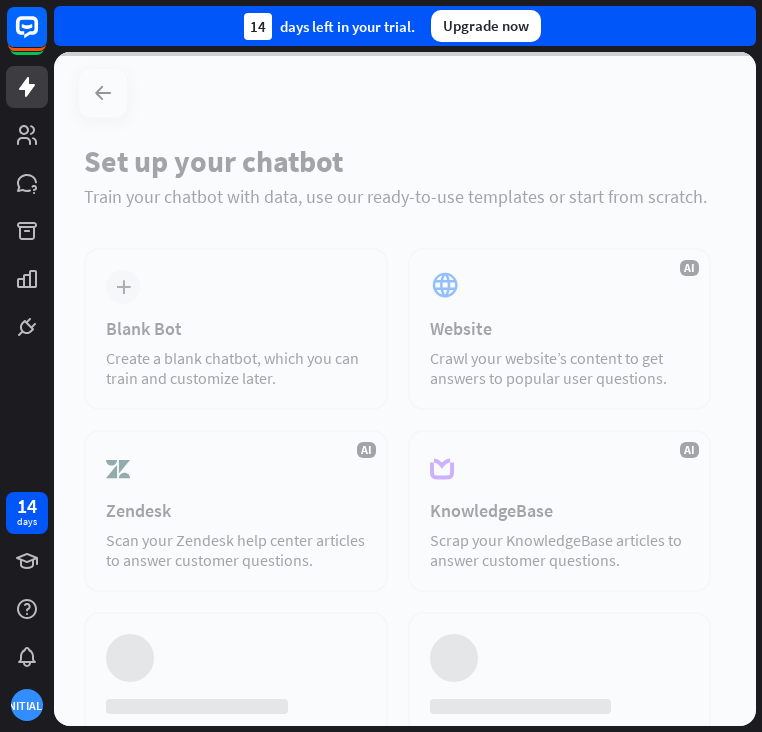 scroll, scrollTop: 0, scrollLeft: 0, axis: both 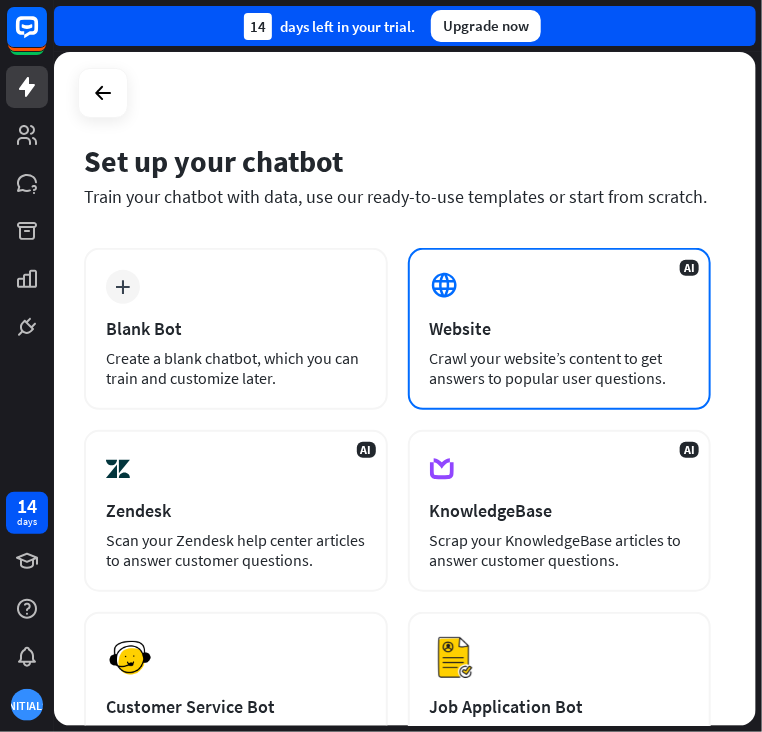 click on "AI     Website
Crawl your website’s content to get answers to
popular user questions." at bounding box center (560, 329) 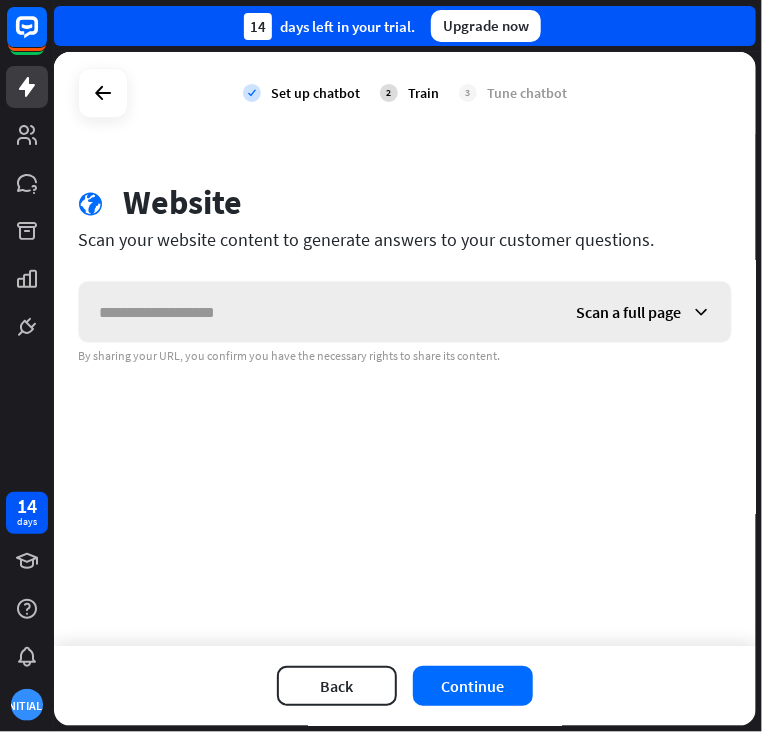 click at bounding box center (317, 312) 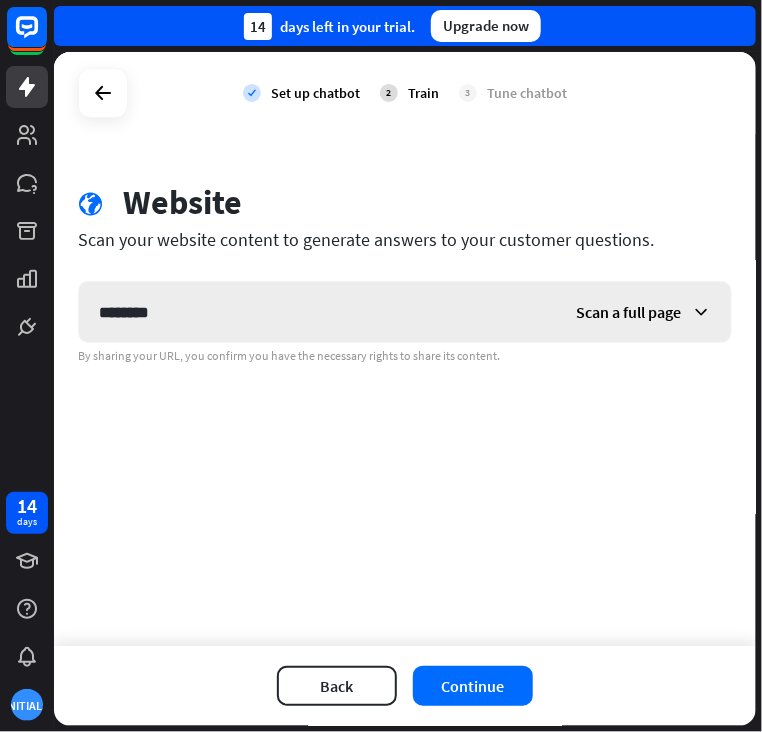 type on "********" 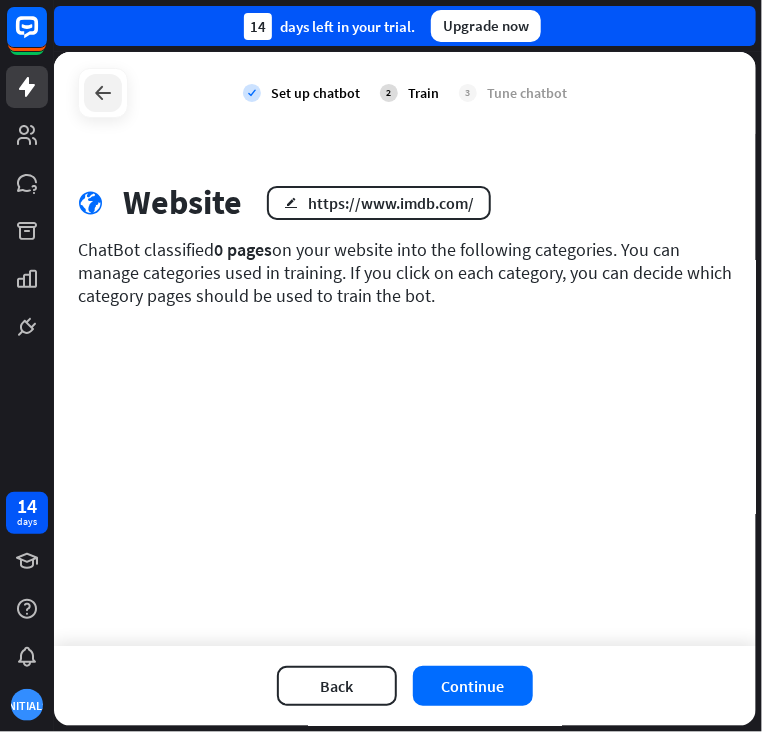 click at bounding box center (103, 93) 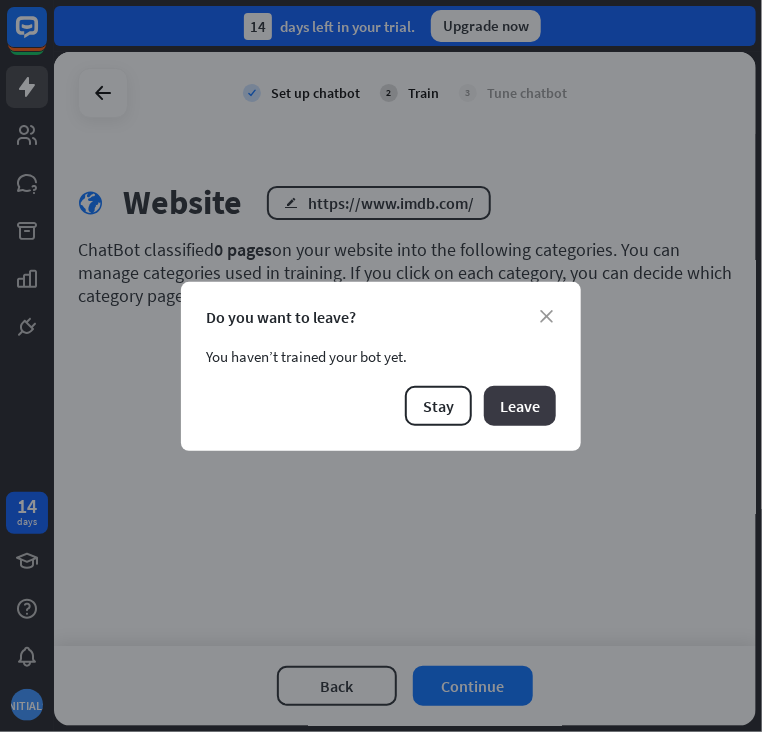 click on "Leave" at bounding box center (520, 406) 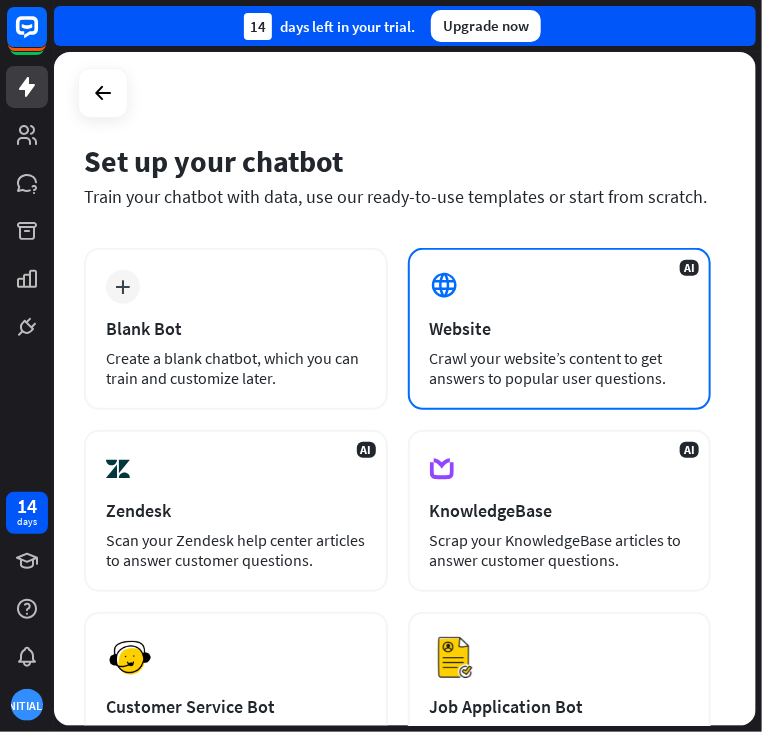 click on "Website" at bounding box center (560, 328) 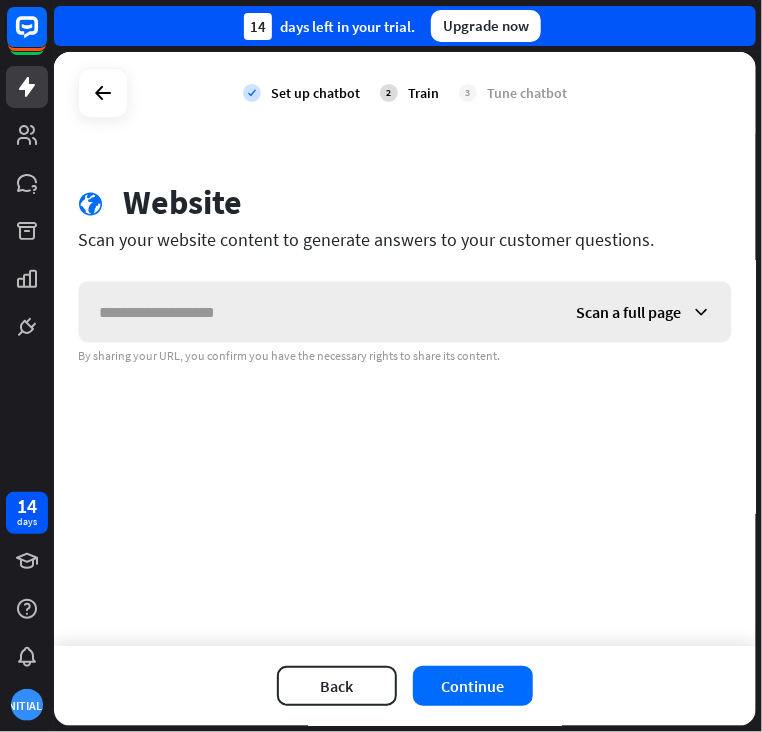 click at bounding box center [317, 312] 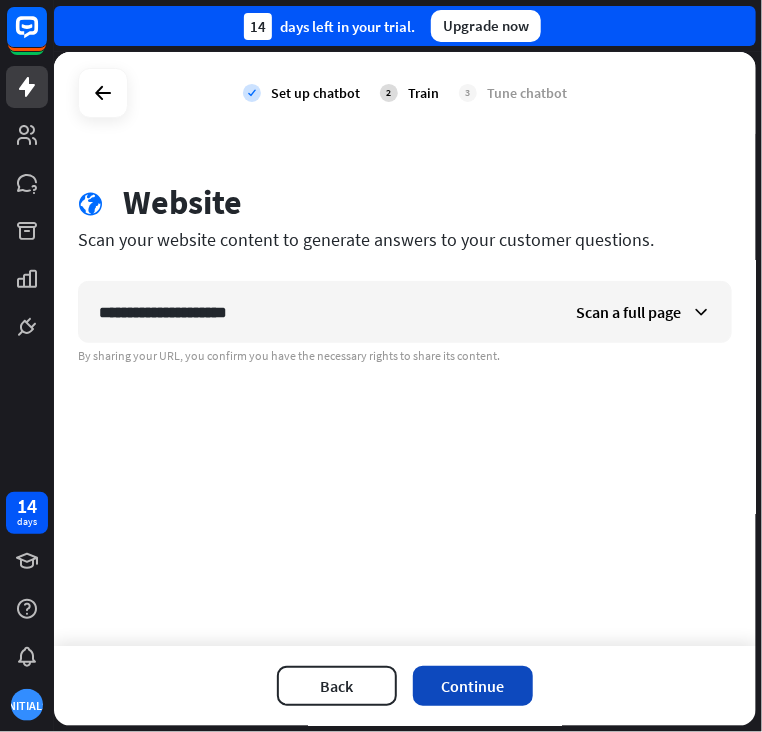 type on "**********" 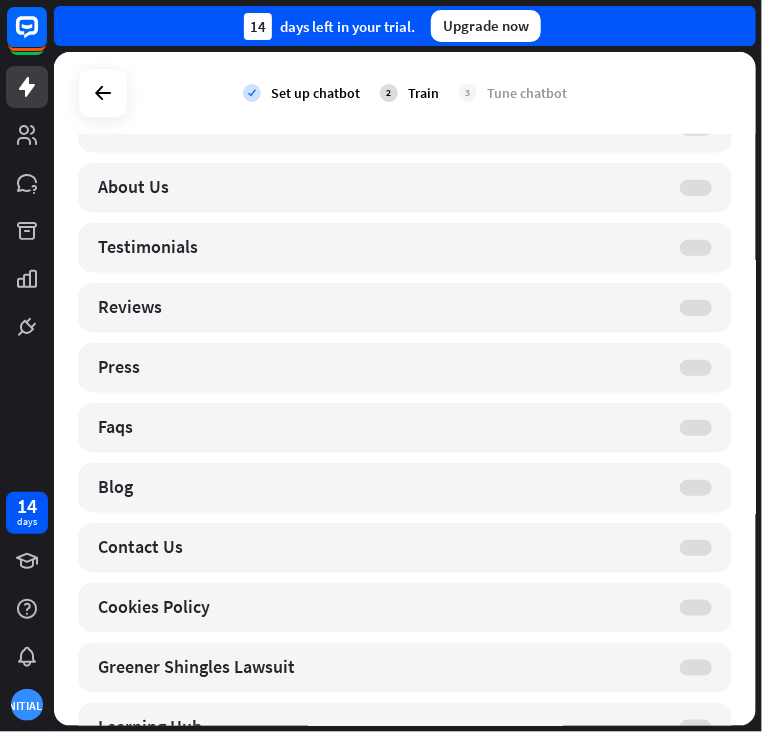 scroll, scrollTop: 0, scrollLeft: 0, axis: both 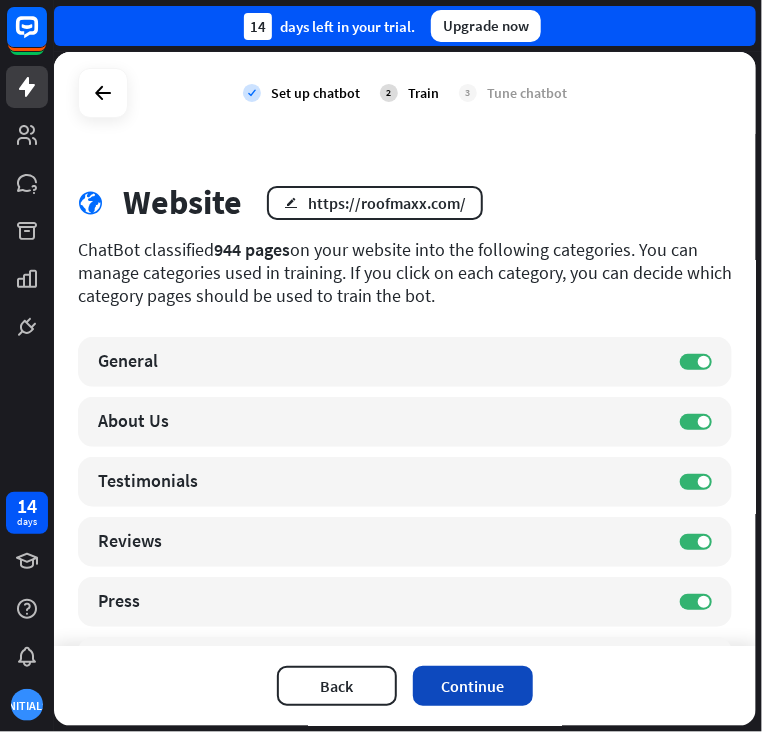 click on "Continue" at bounding box center [473, 686] 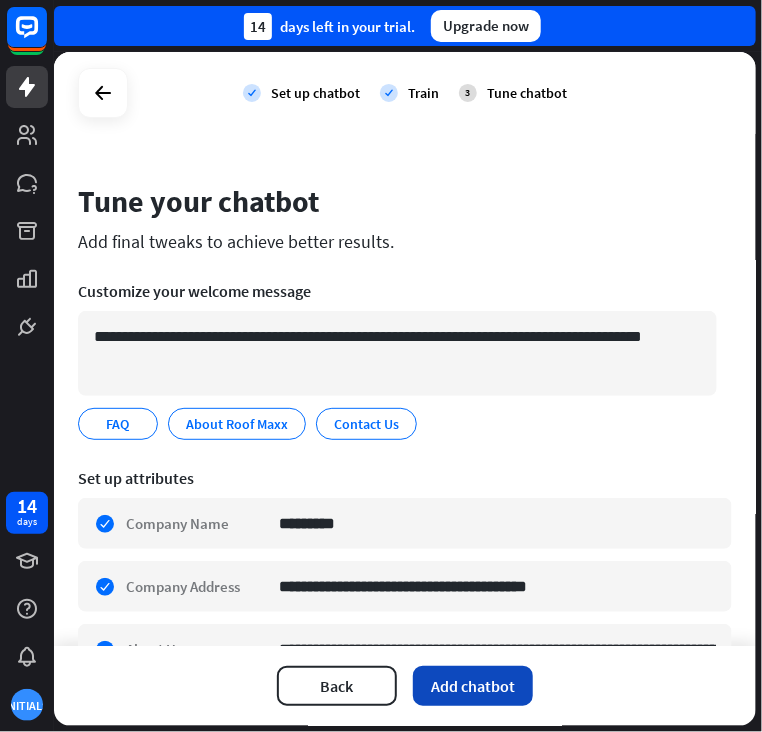 click on "Add chatbot" at bounding box center [473, 686] 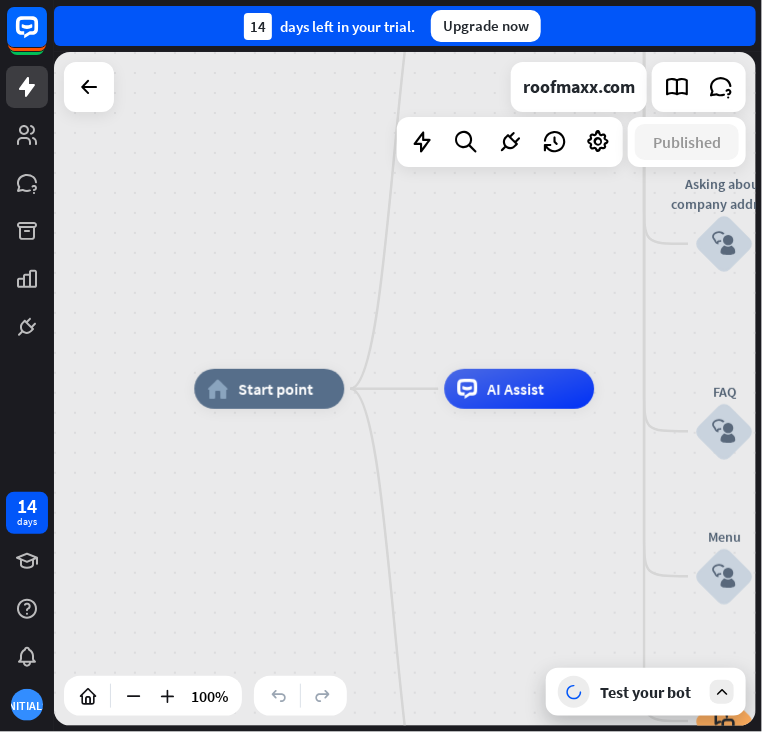 click on "Test your bot" at bounding box center (650, 692) 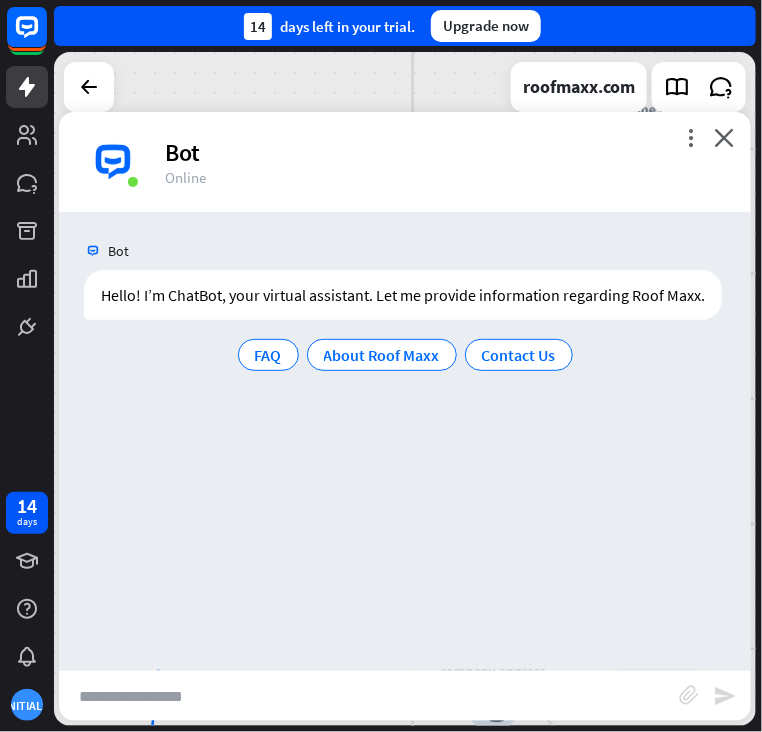 click at bounding box center [369, 696] 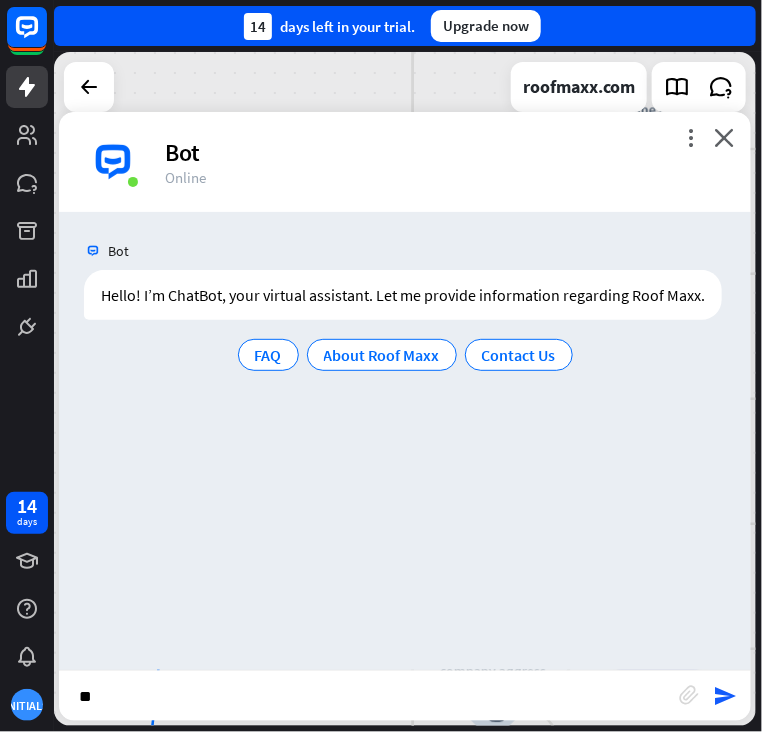 type on "*" 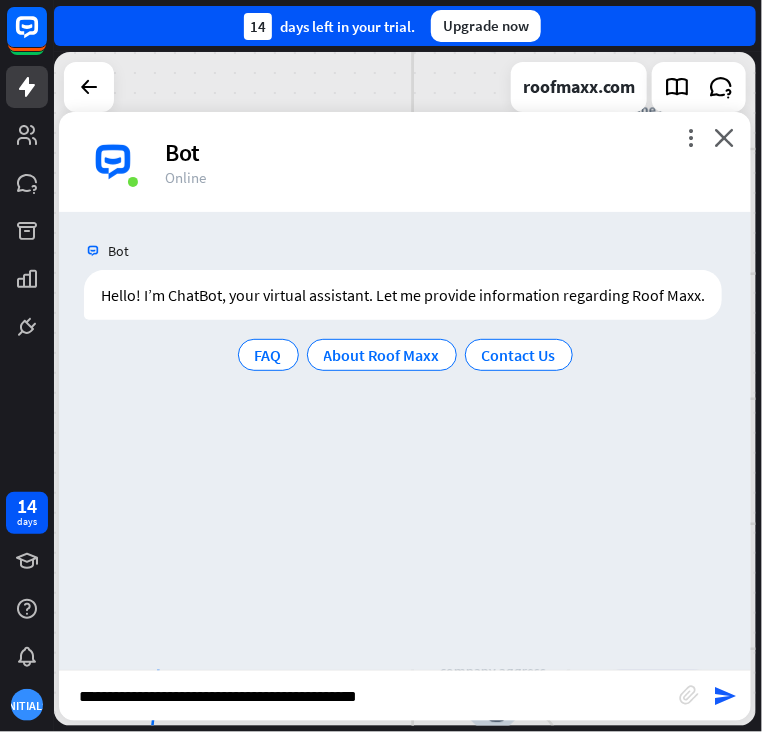 type on "**********" 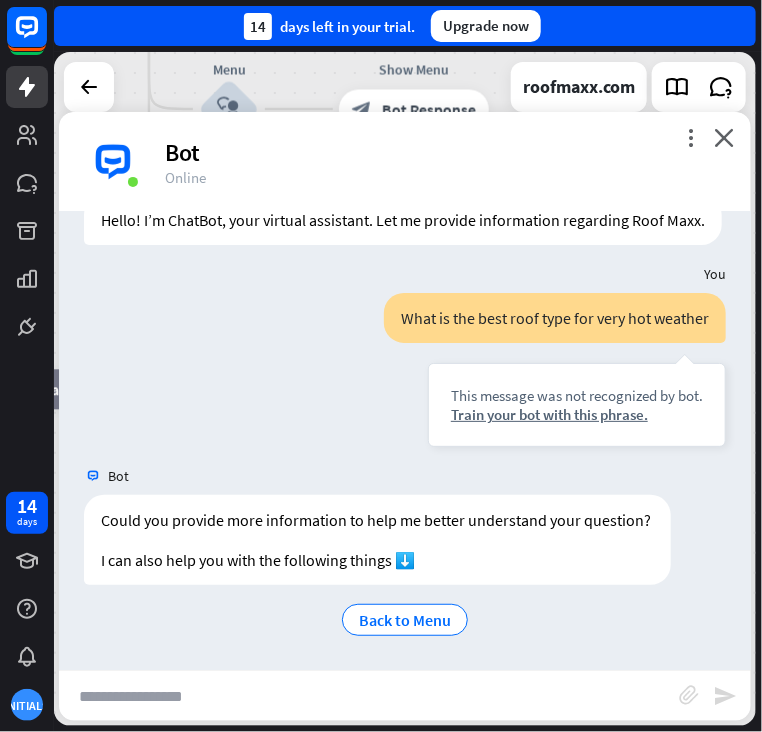 scroll, scrollTop: 94, scrollLeft: 0, axis: vertical 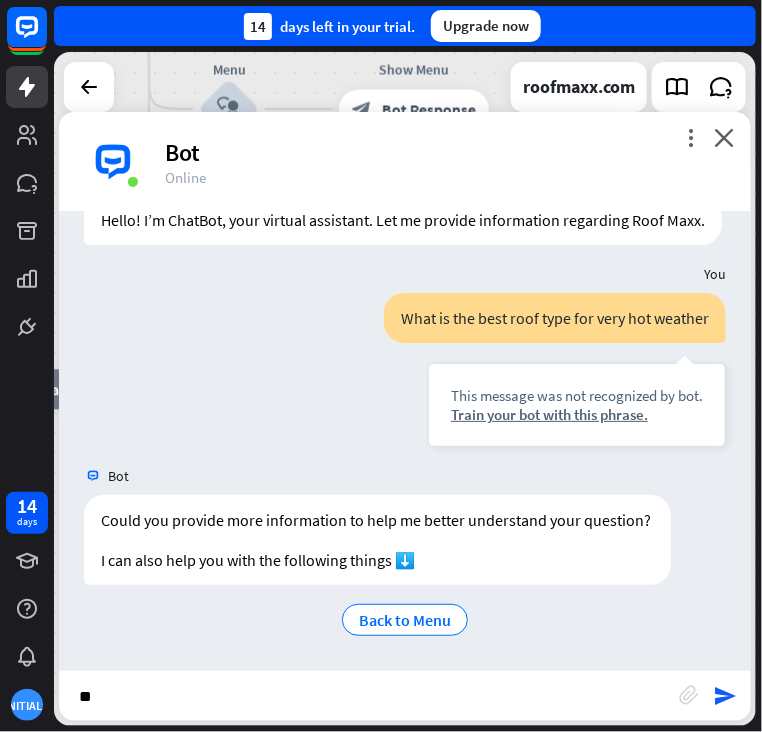 type on "*" 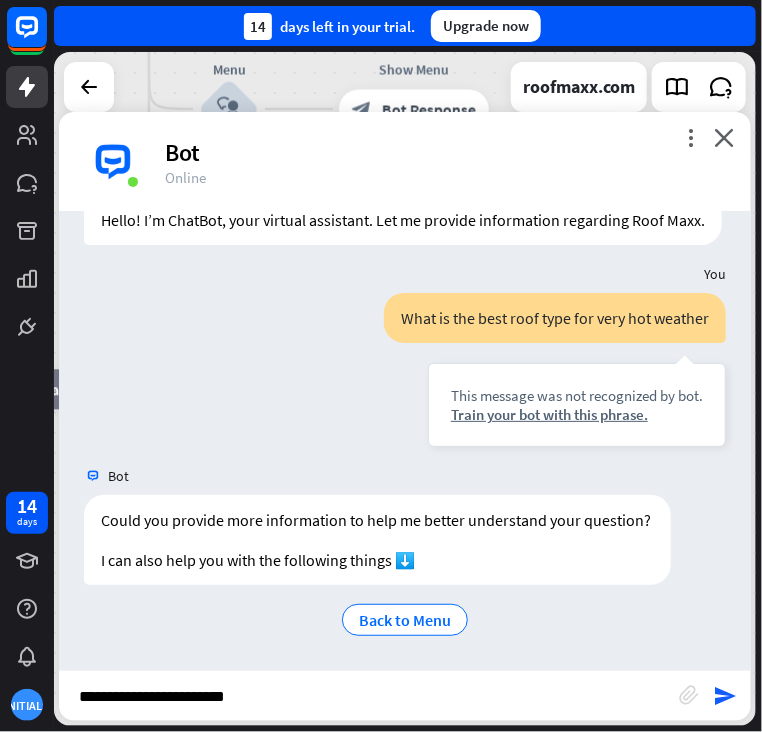 type on "**********" 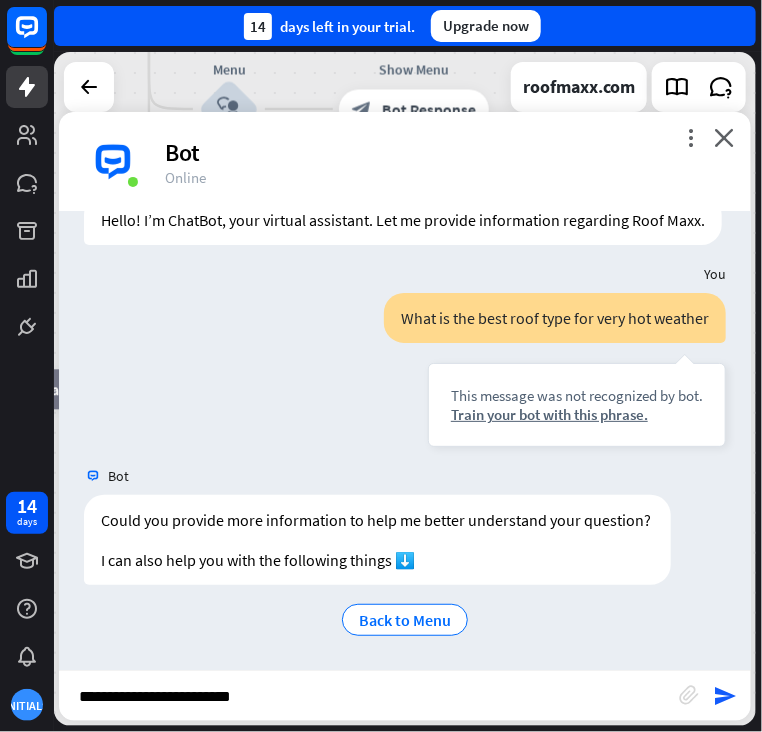type 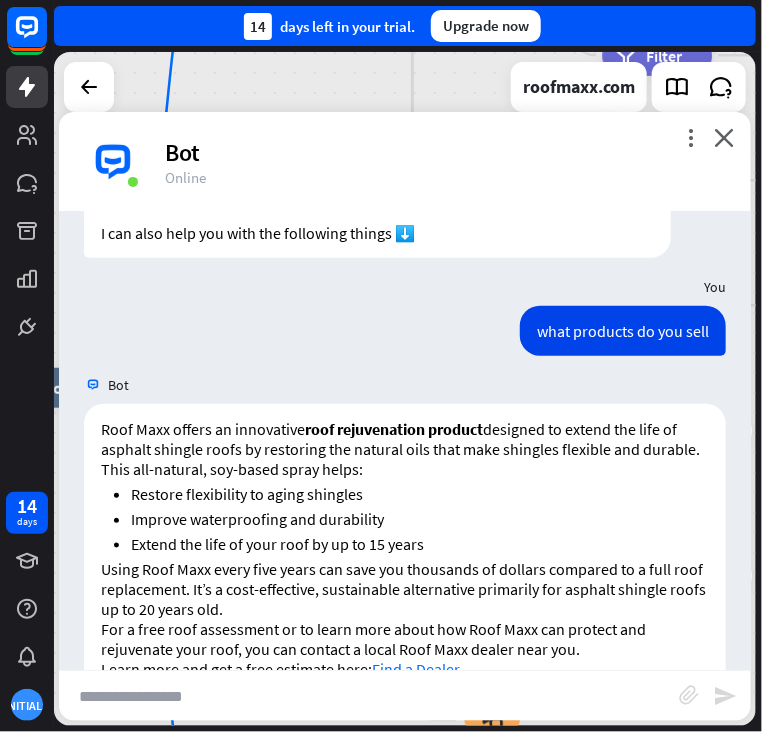 scroll, scrollTop: 475, scrollLeft: 0, axis: vertical 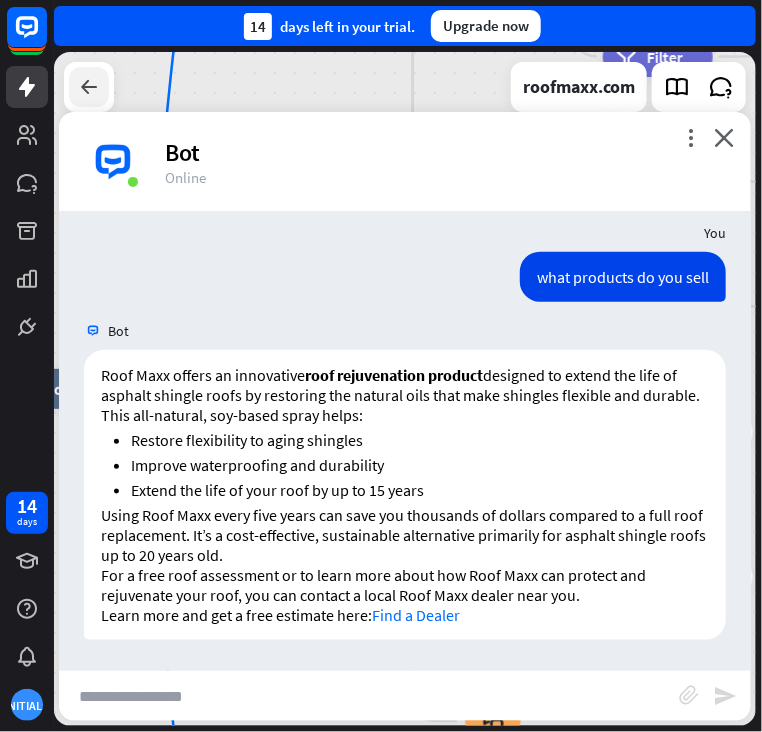 click at bounding box center (89, 87) 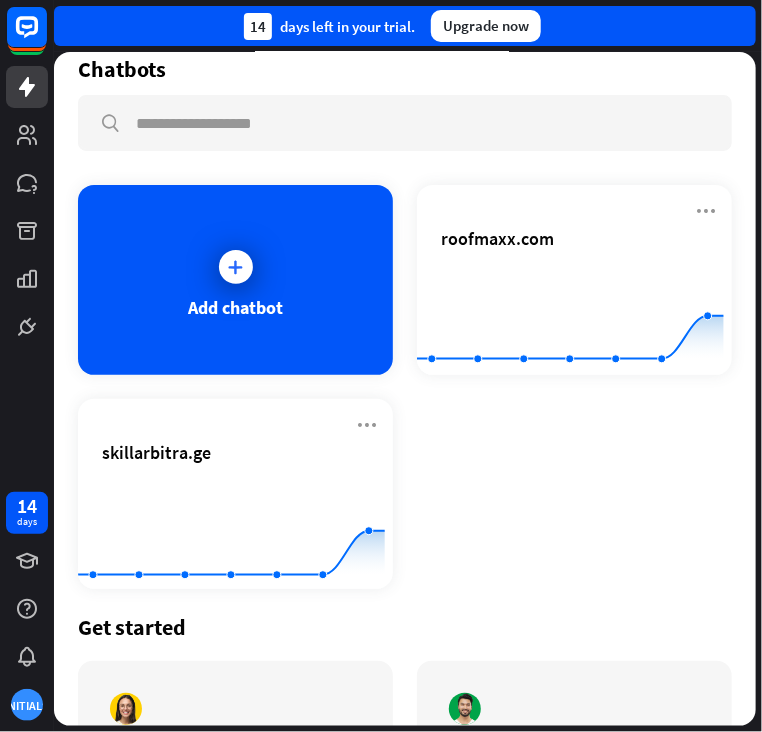 scroll, scrollTop: 0, scrollLeft: 0, axis: both 